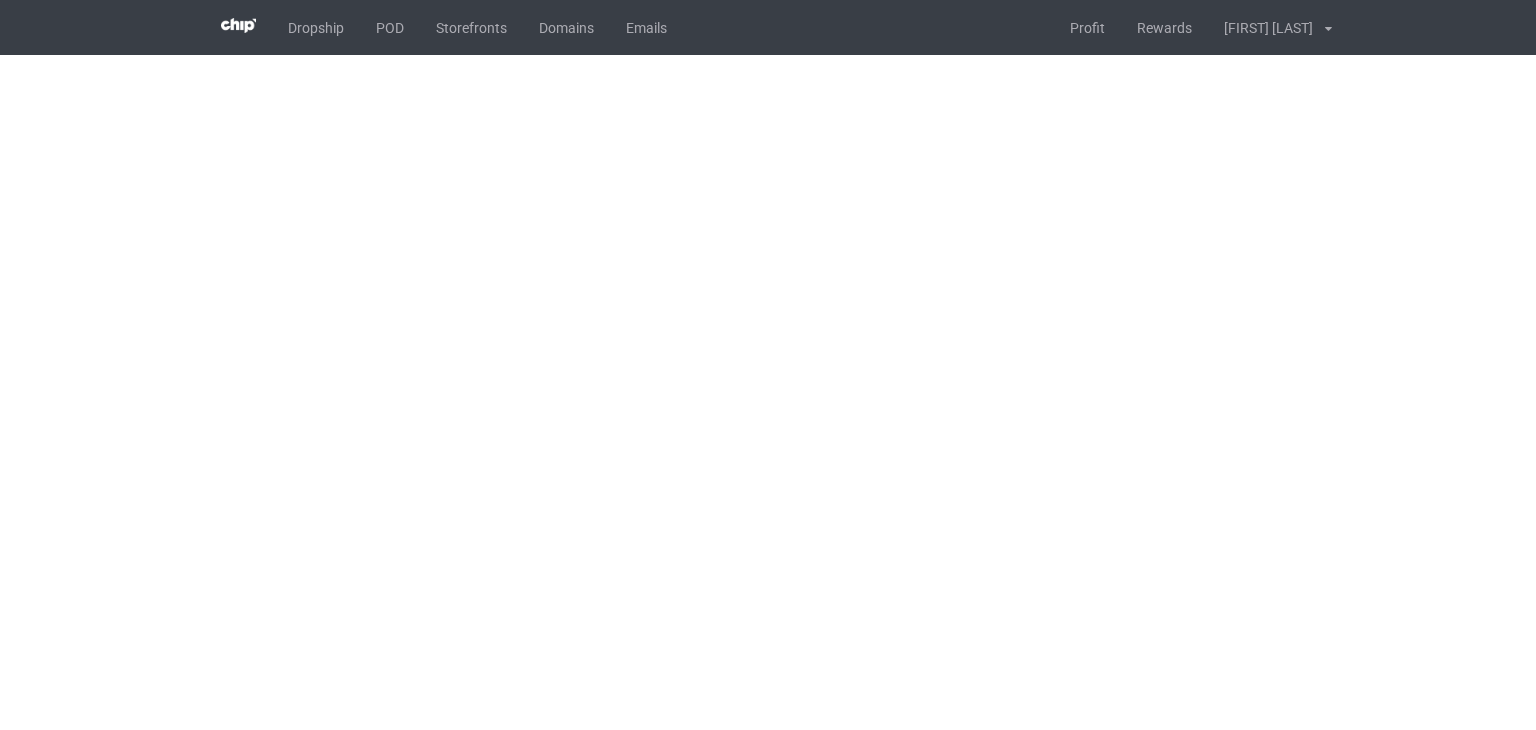 scroll, scrollTop: 0, scrollLeft: 0, axis: both 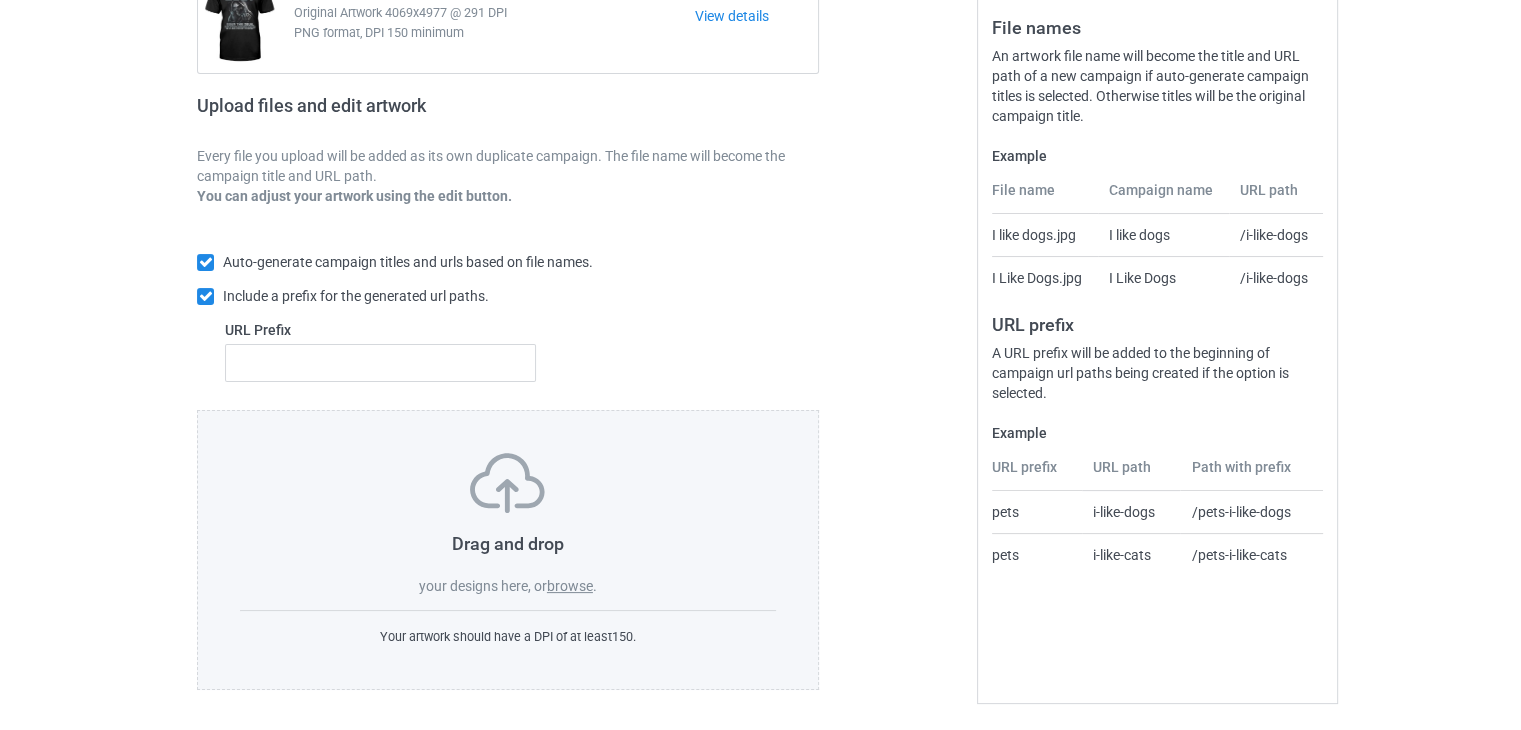 click on "browse" at bounding box center (570, 586) 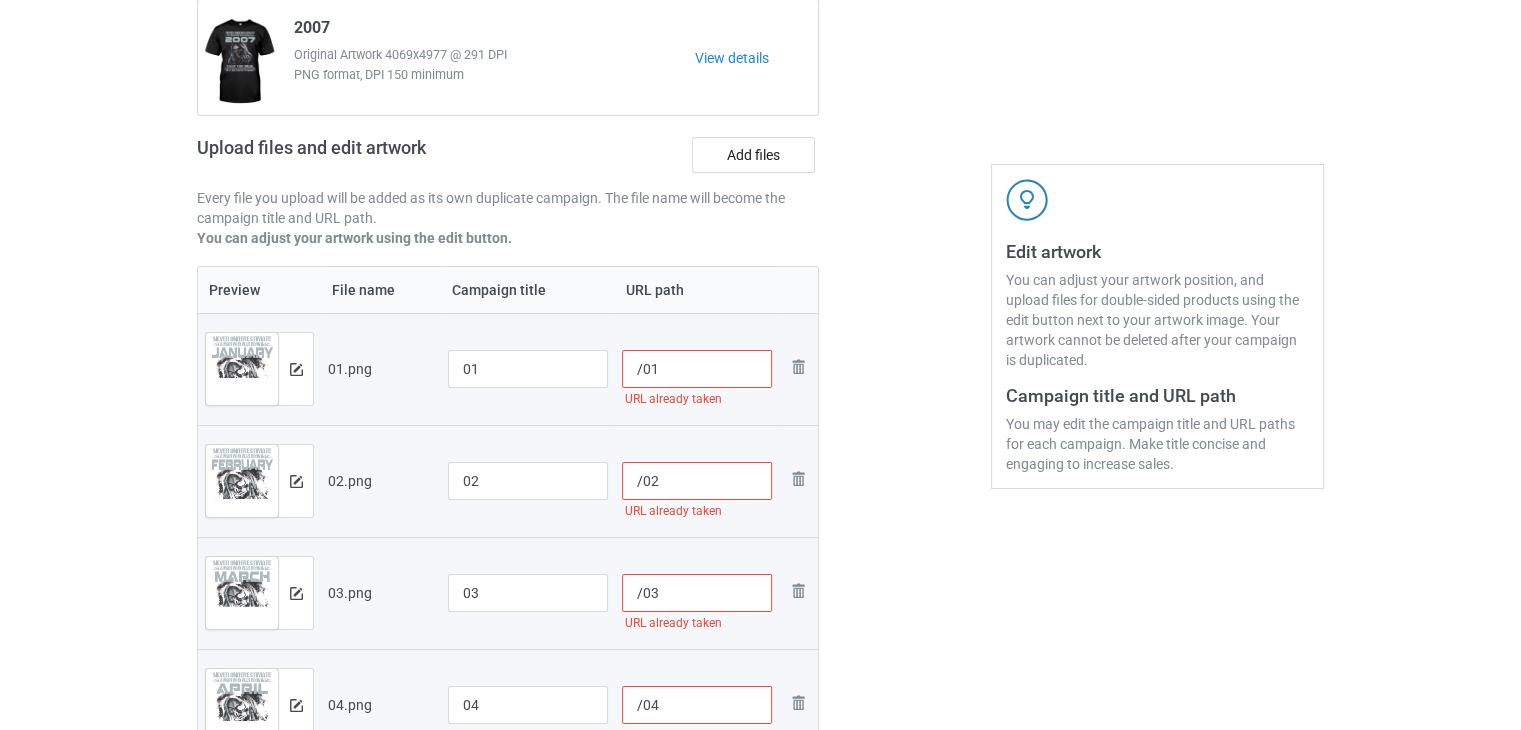 scroll, scrollTop: 400, scrollLeft: 0, axis: vertical 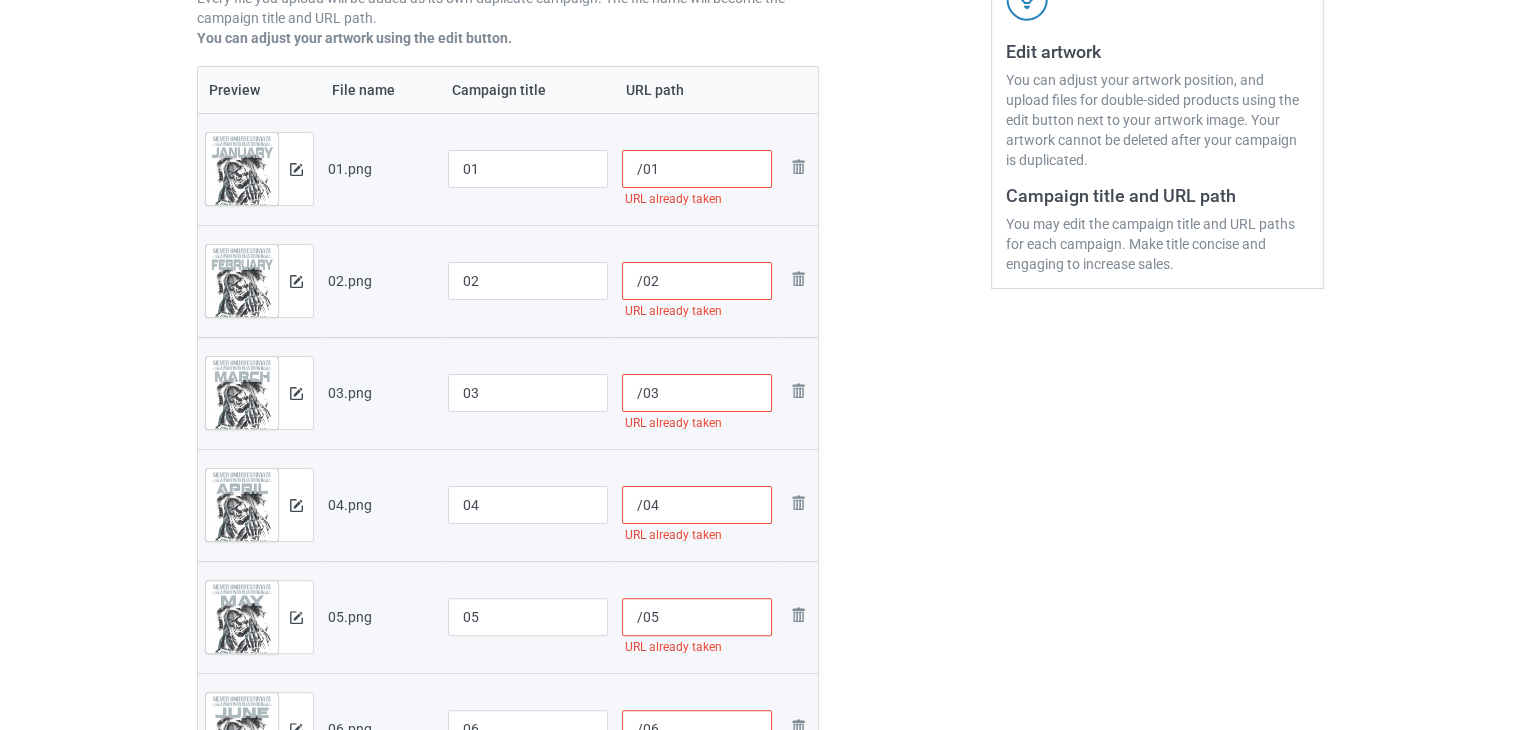 click on "/01" at bounding box center (697, 169) 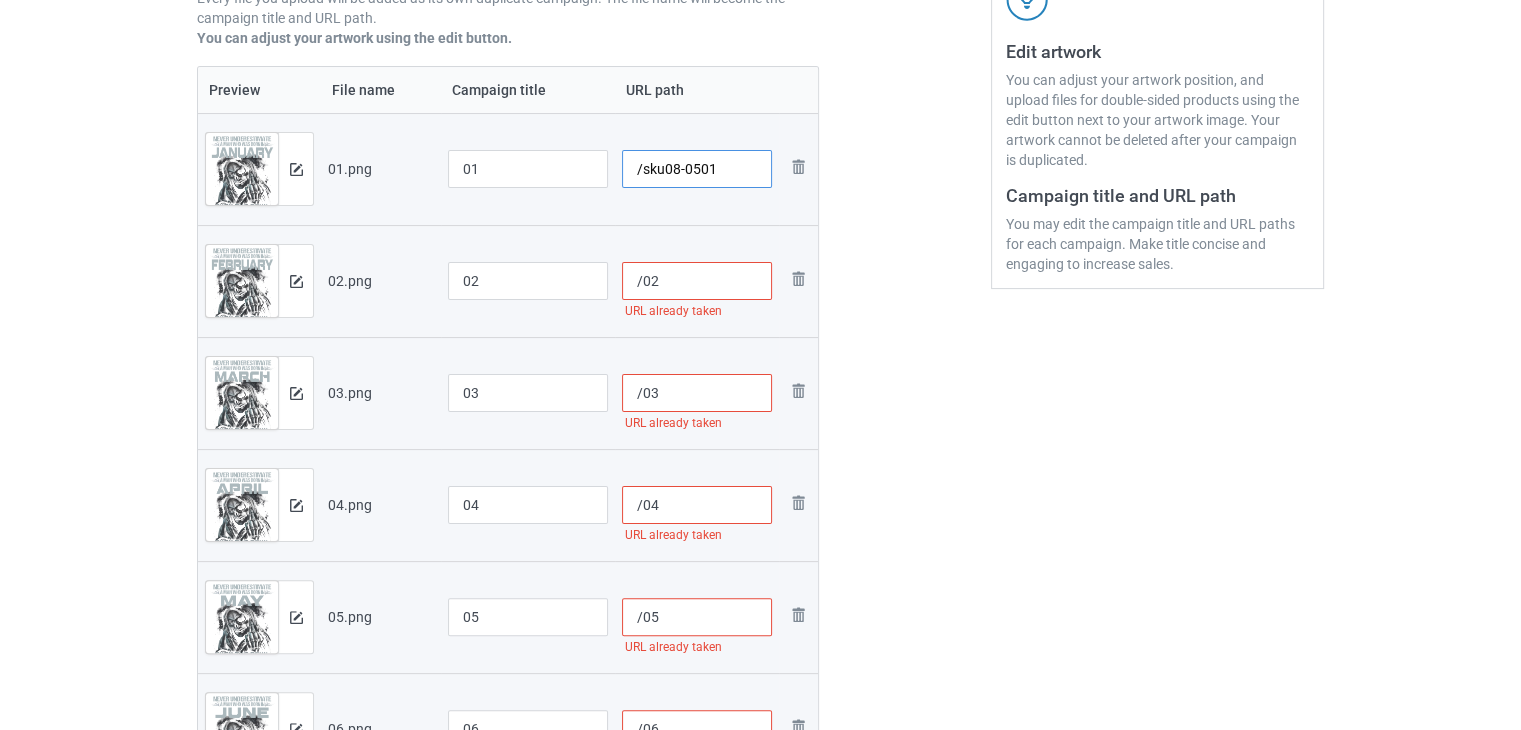 type on "/sku08-0501" 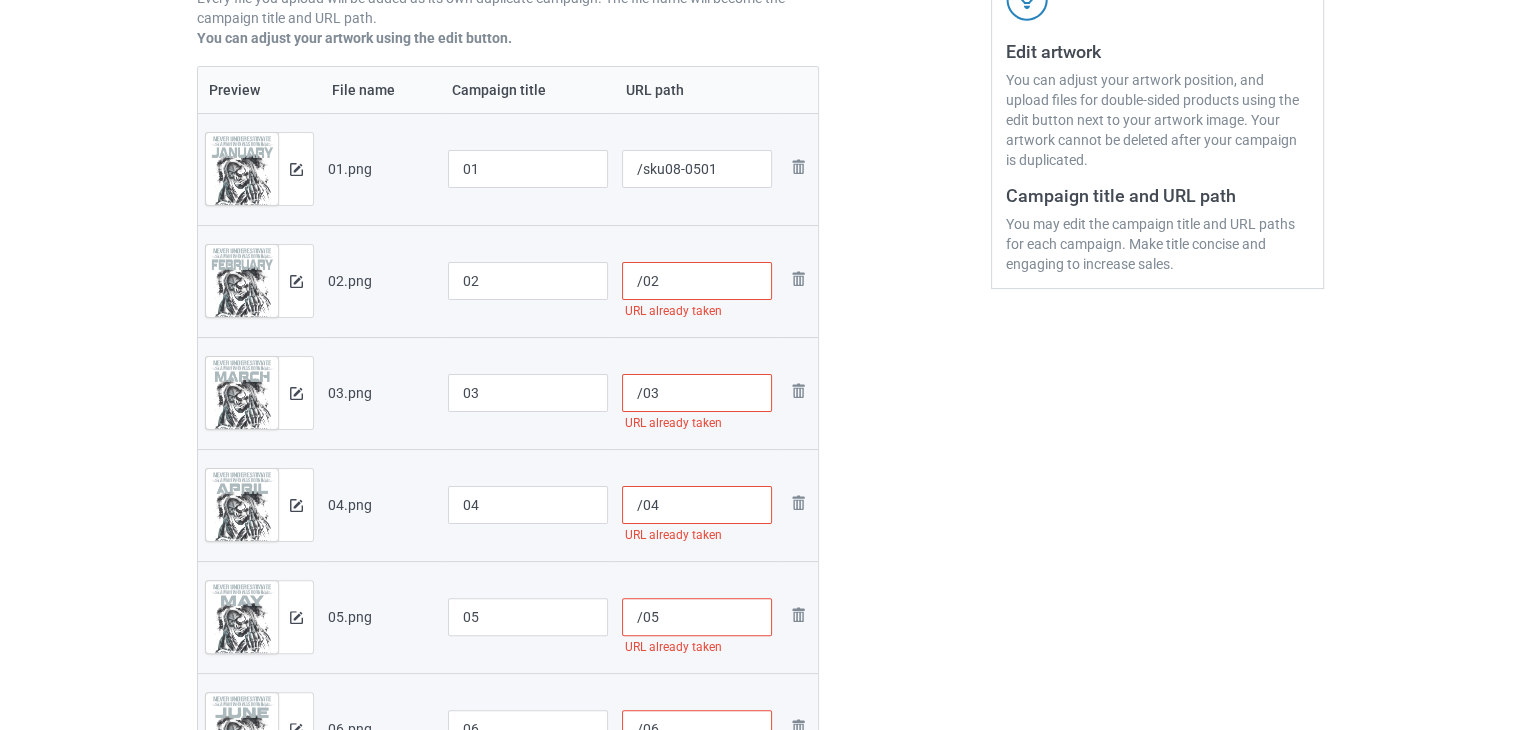 click on "/02" at bounding box center [697, 281] 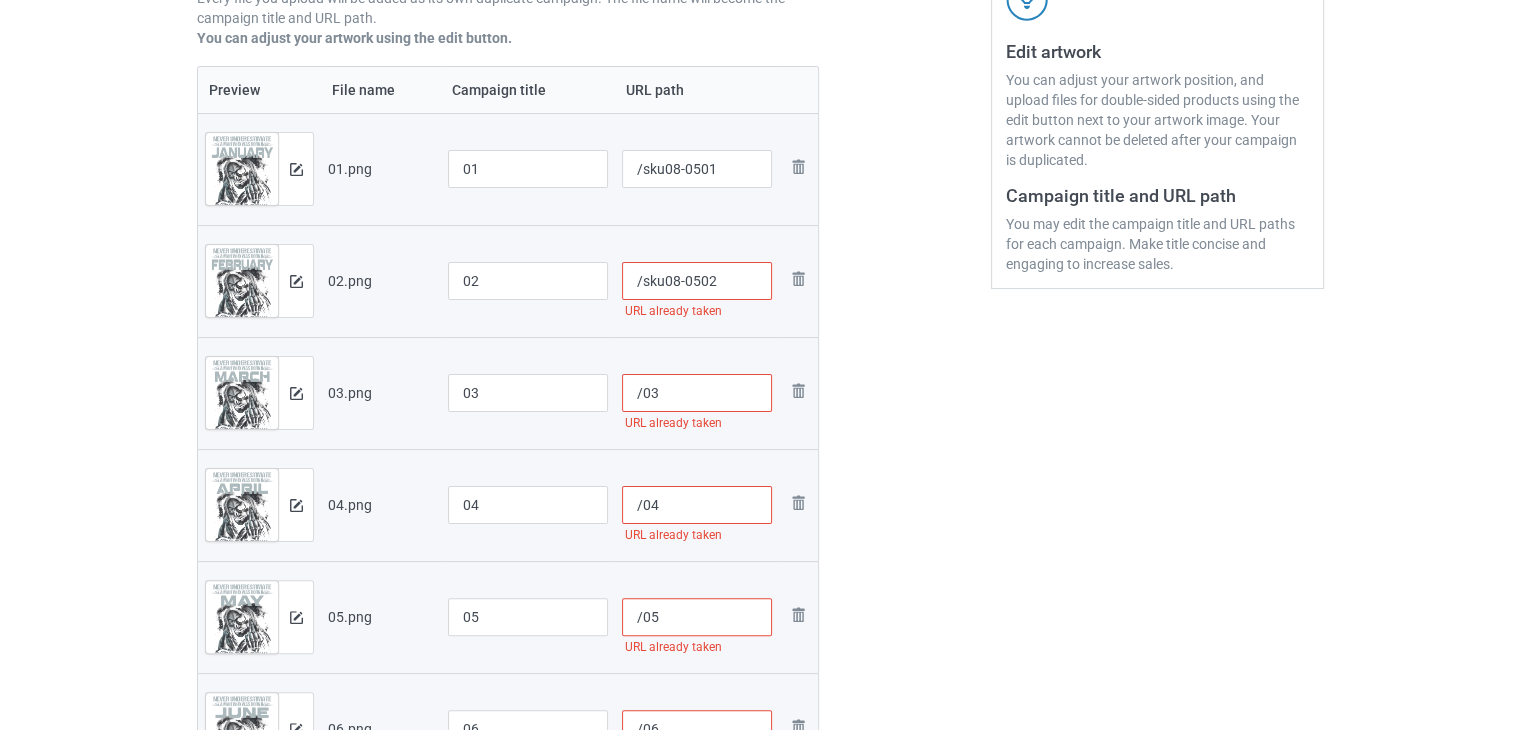 type on "/sku08-0502" 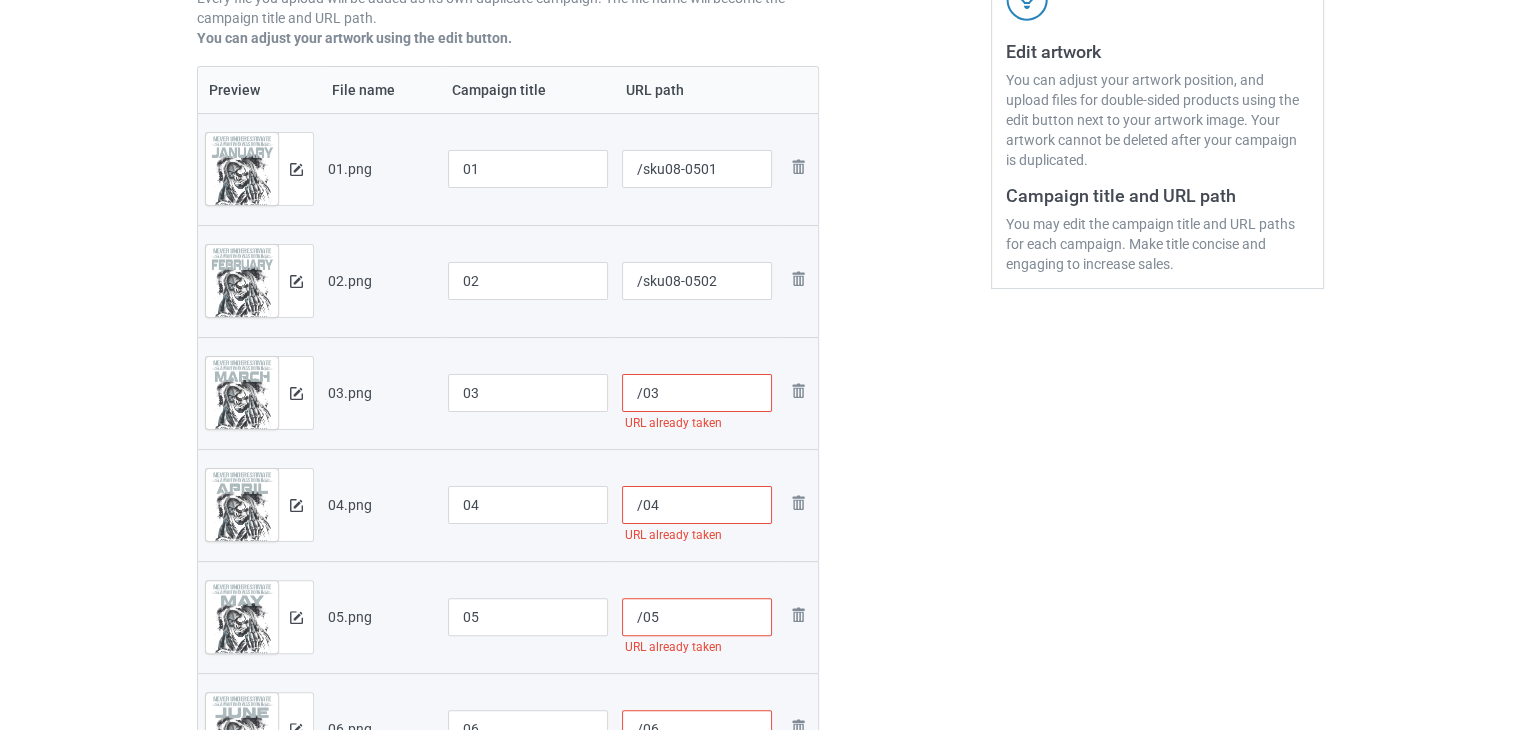 click on "/03" at bounding box center (697, 393) 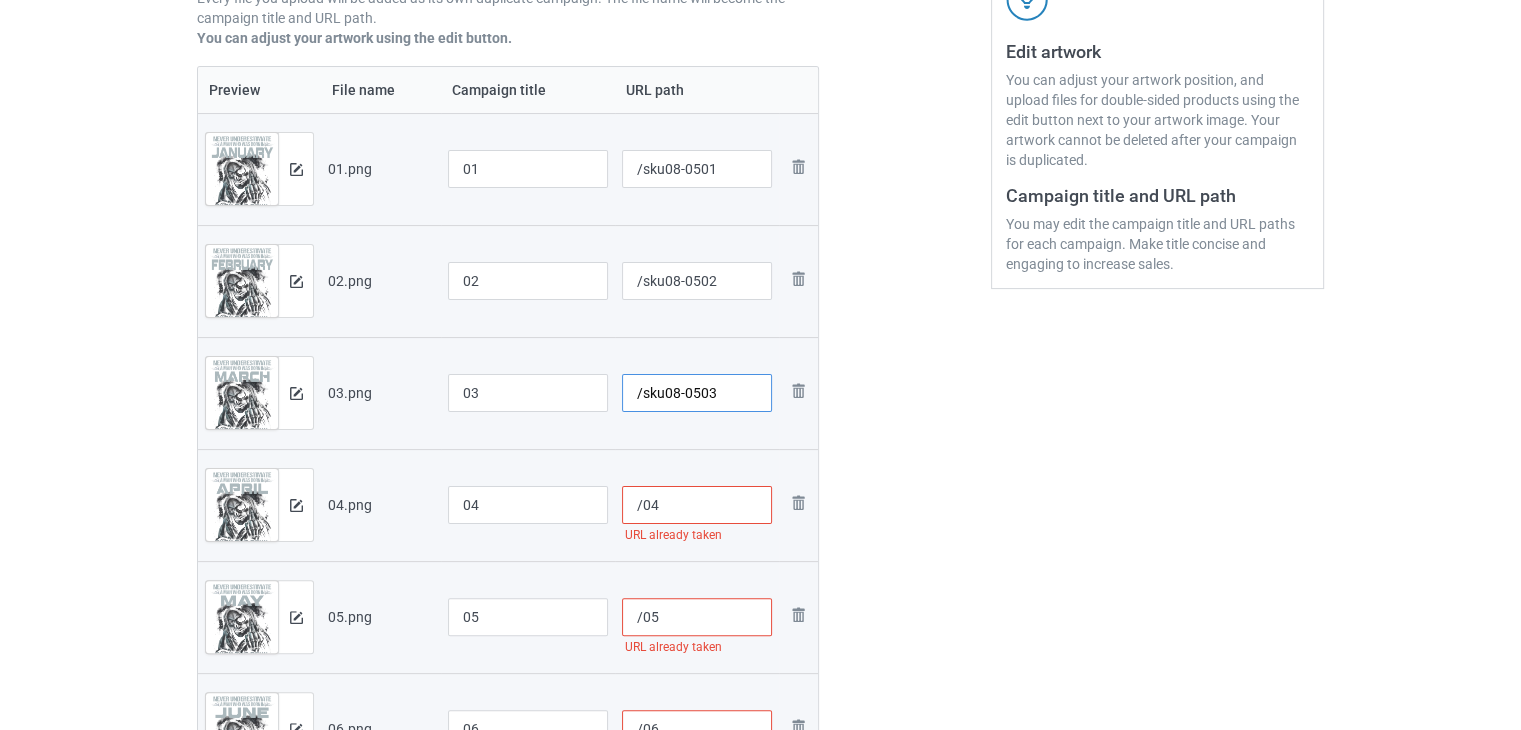 type on "/sku08-0503" 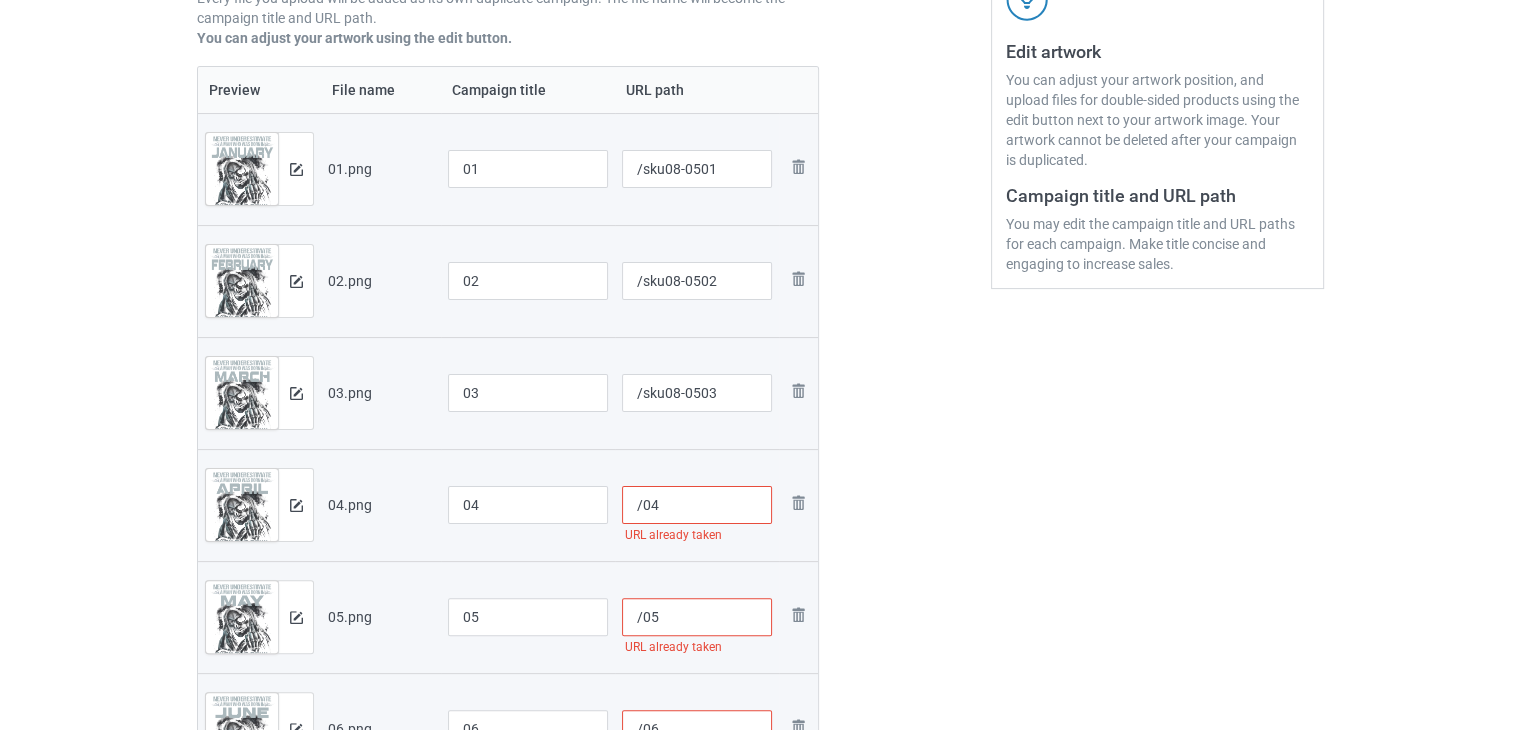 click on "/04" at bounding box center (697, 505) 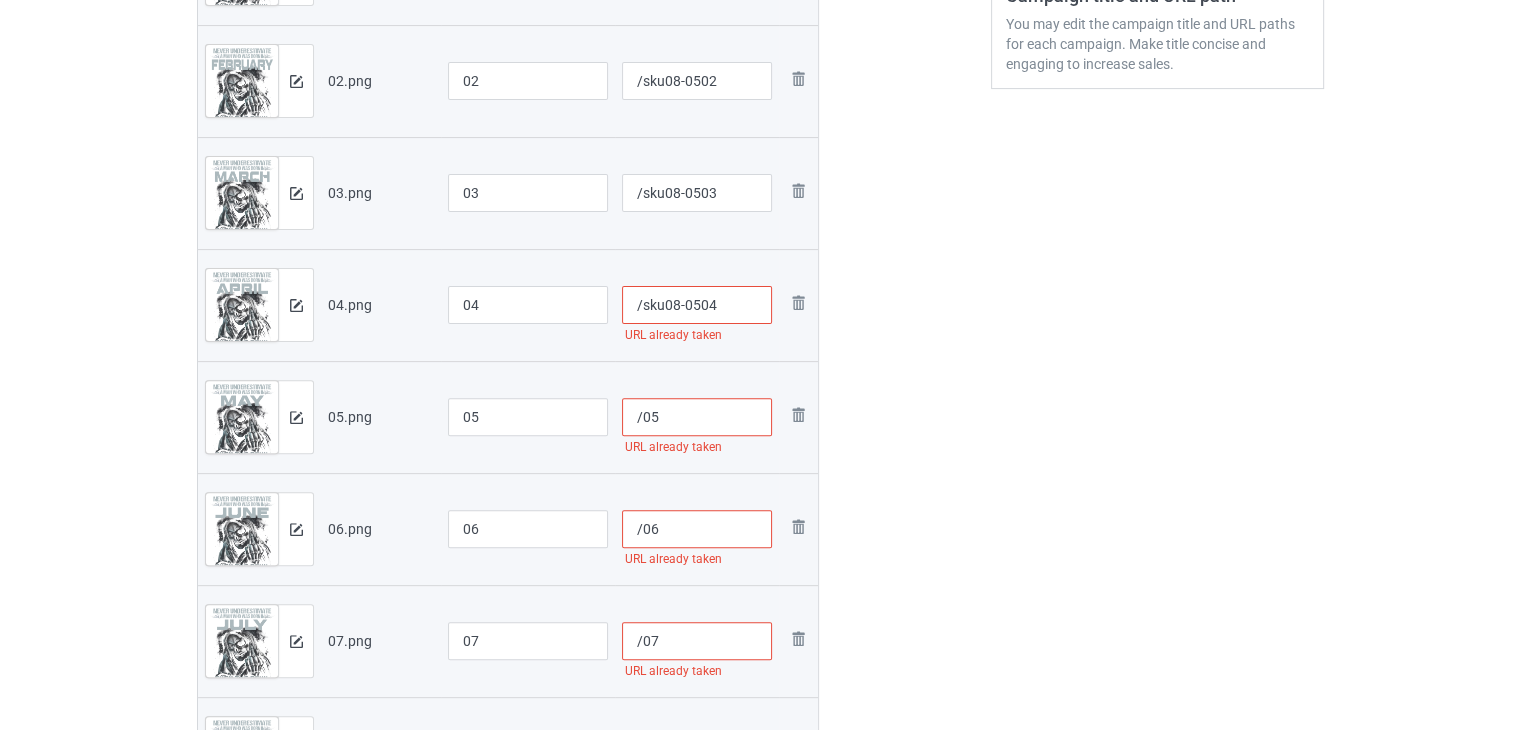 scroll, scrollTop: 700, scrollLeft: 0, axis: vertical 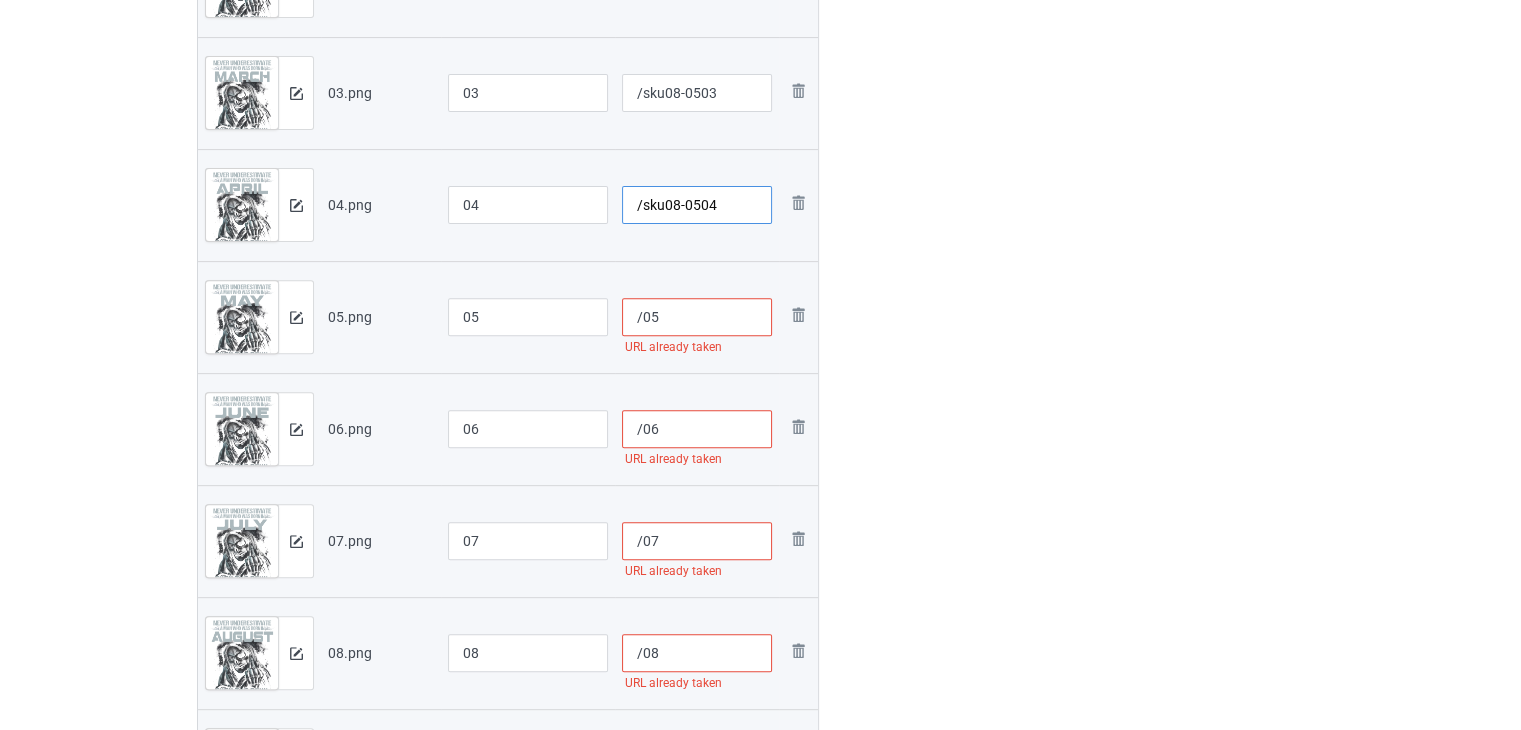 type on "/sku08-0504" 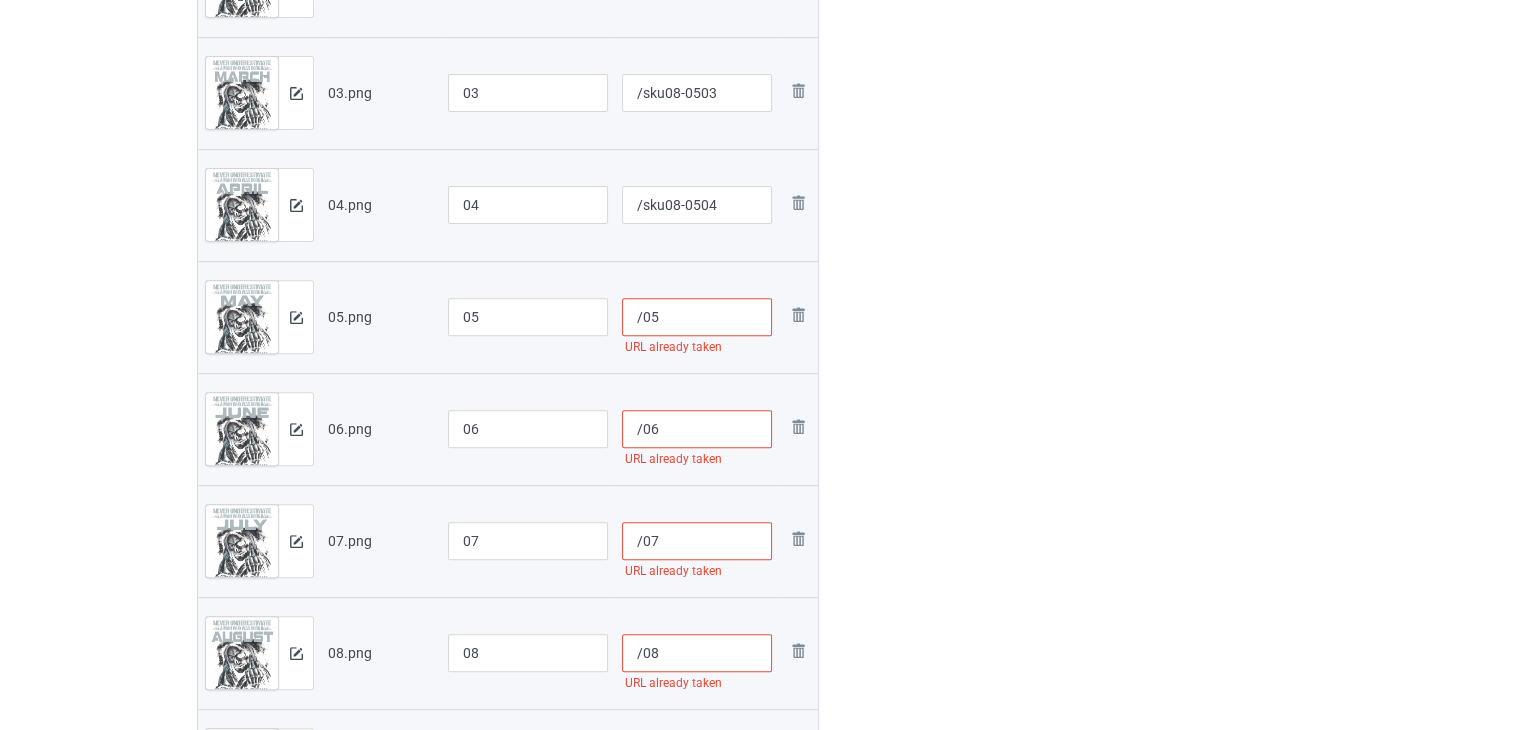 click on "/05" at bounding box center (697, 317) 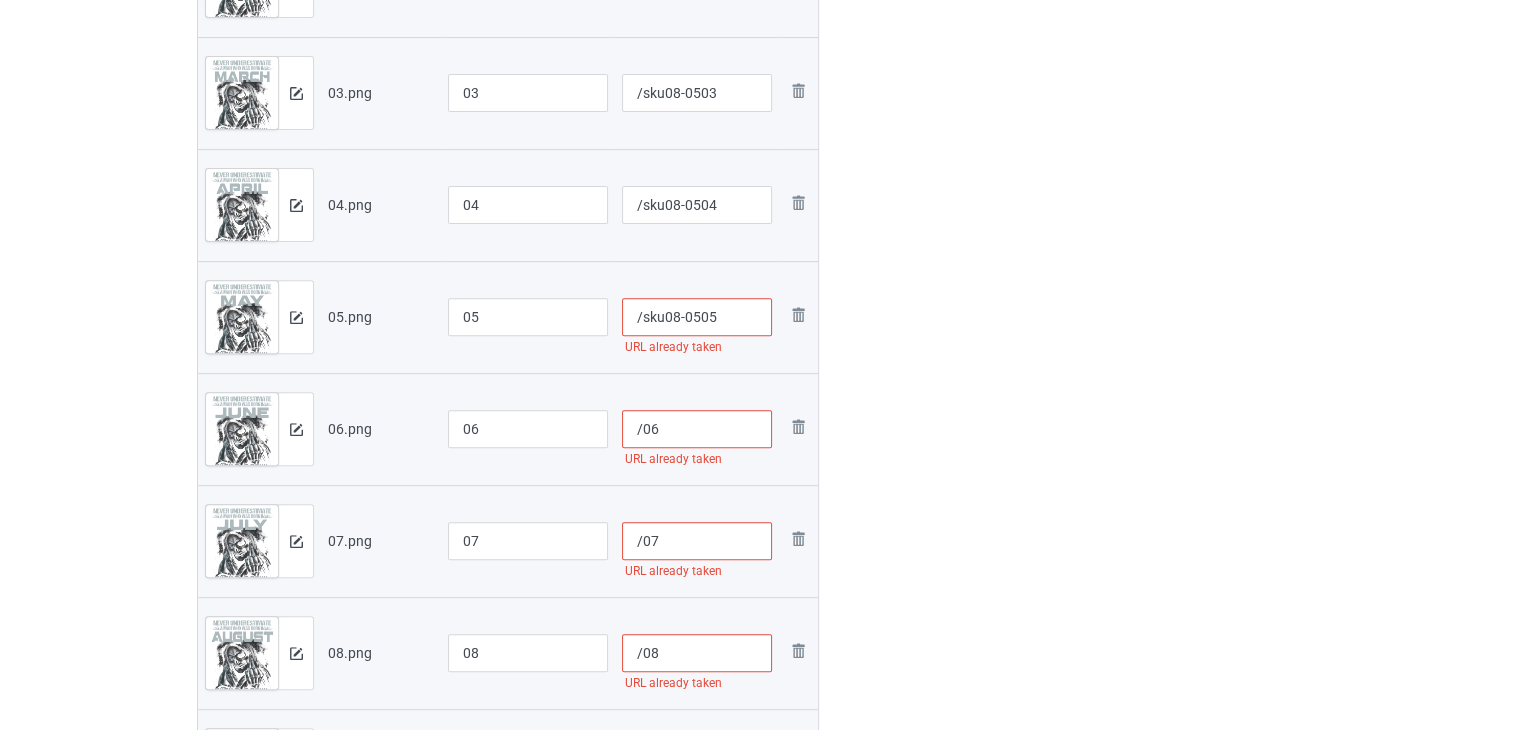 scroll, scrollTop: 900, scrollLeft: 0, axis: vertical 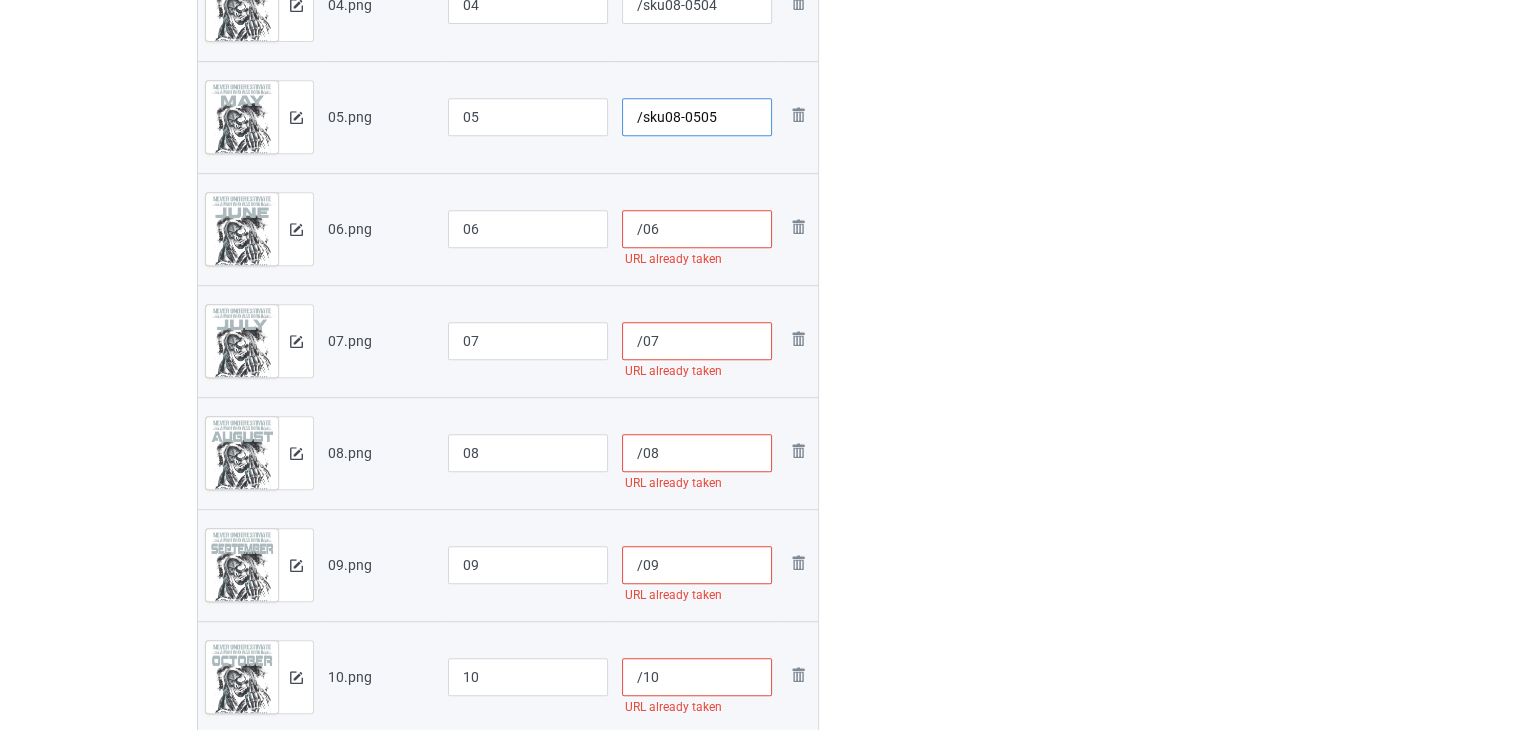 type on "/sku08-0505" 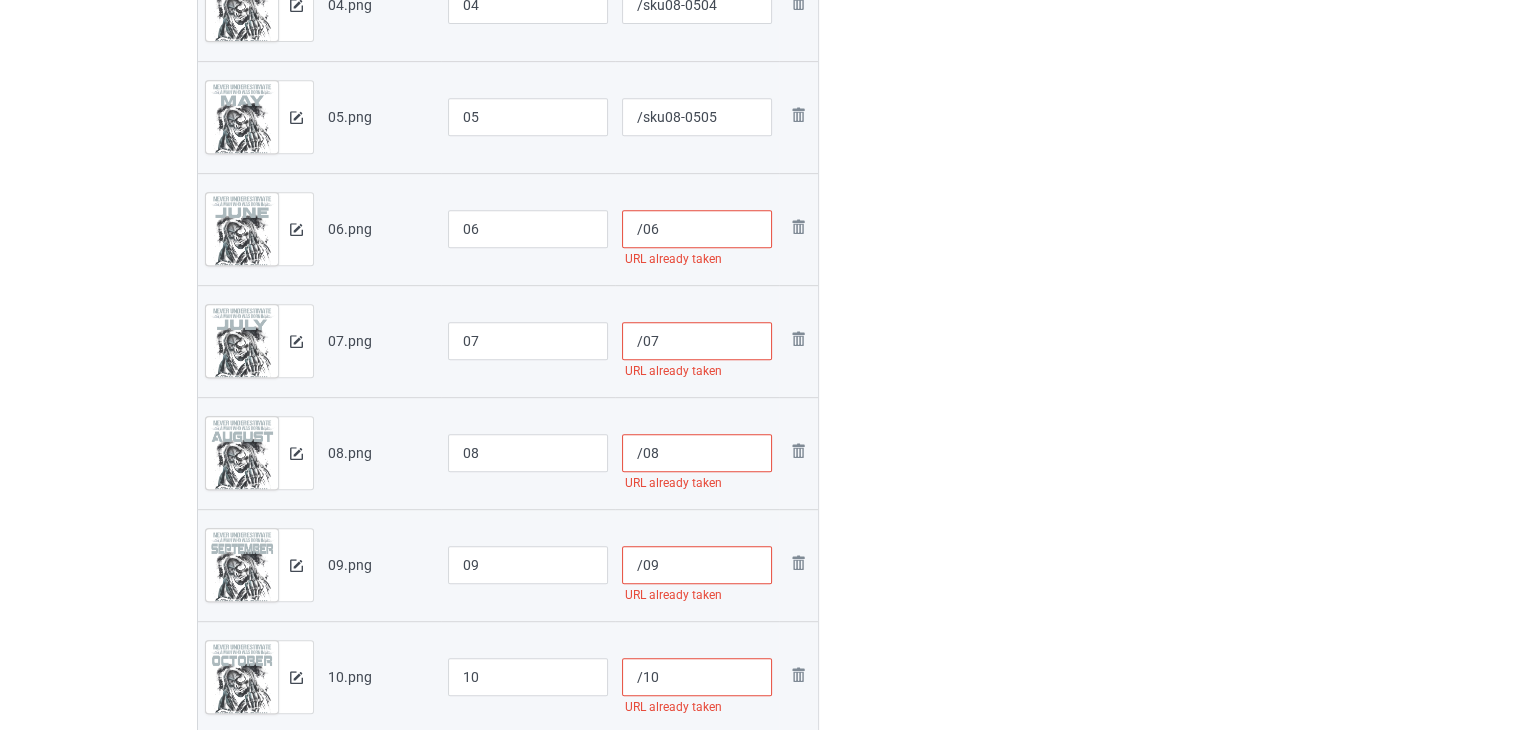 click on "/06" at bounding box center [697, 229] 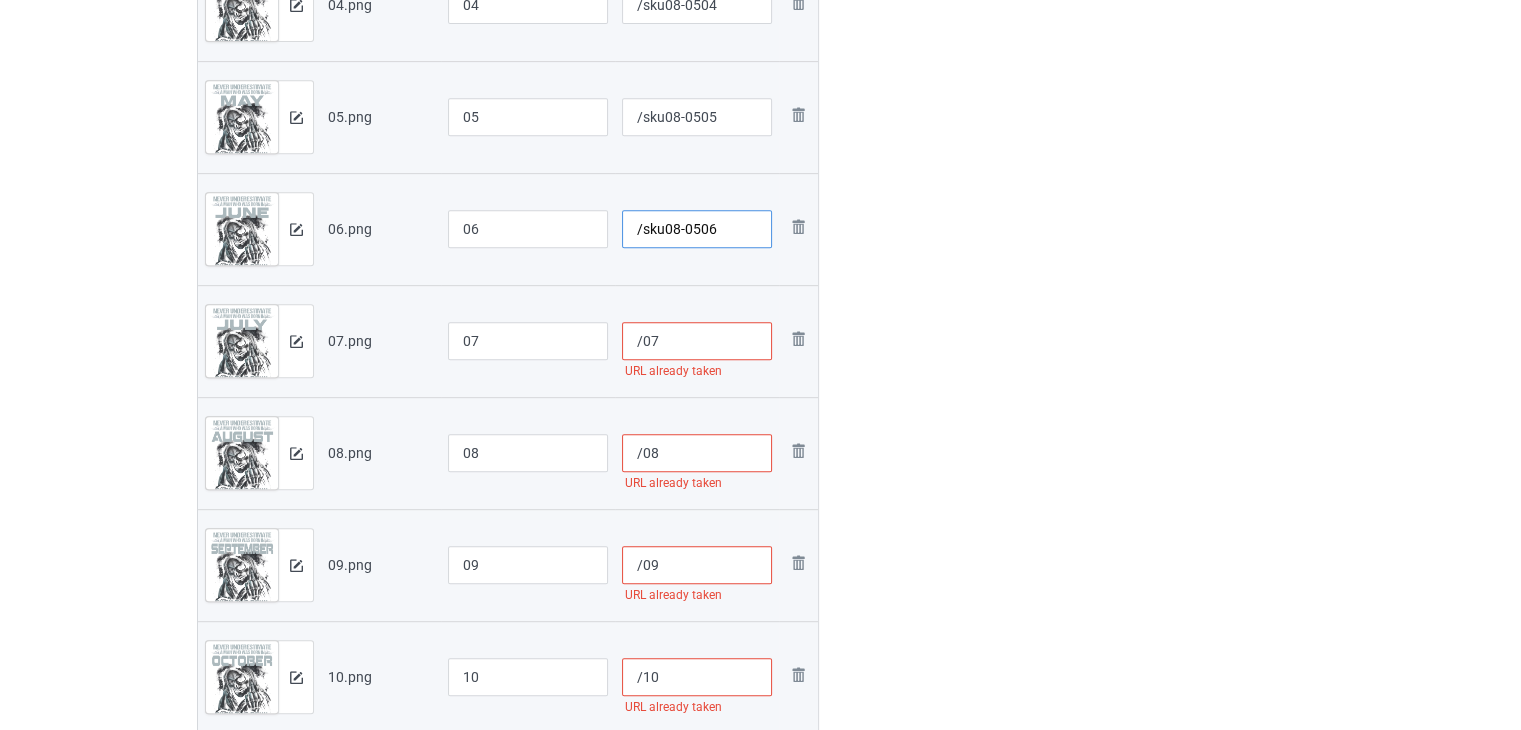 type on "/sku08-0506" 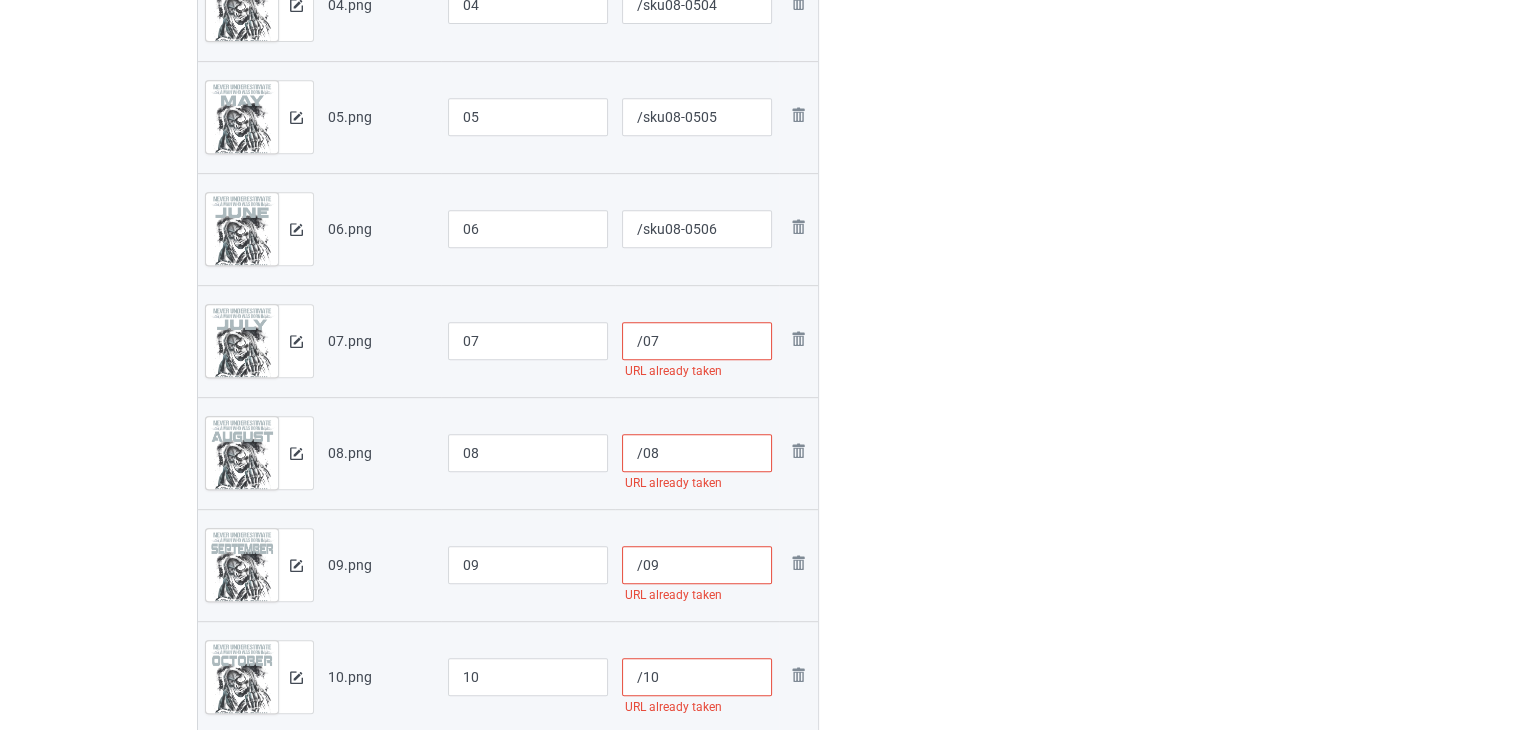 click on "/07" at bounding box center (697, 341) 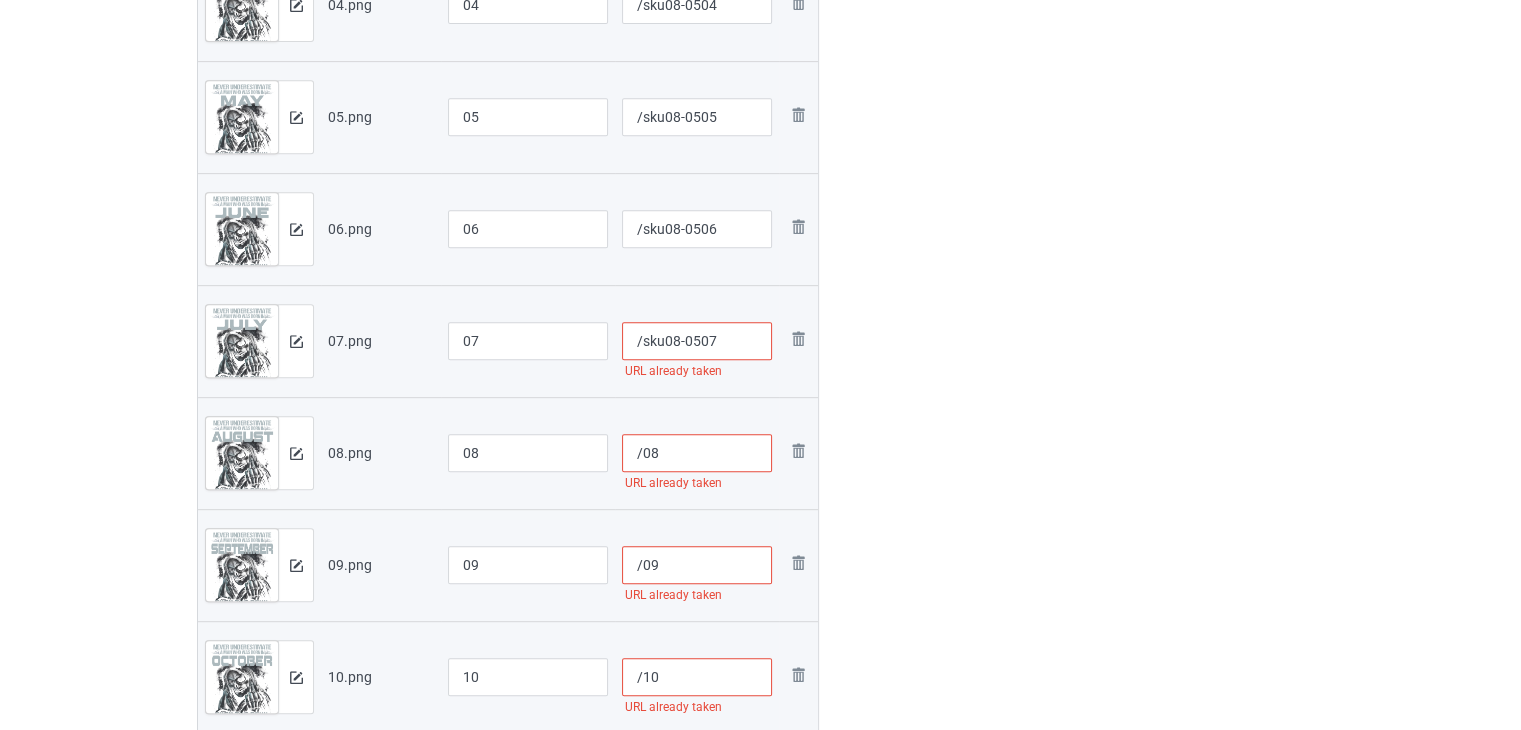 scroll, scrollTop: 1000, scrollLeft: 0, axis: vertical 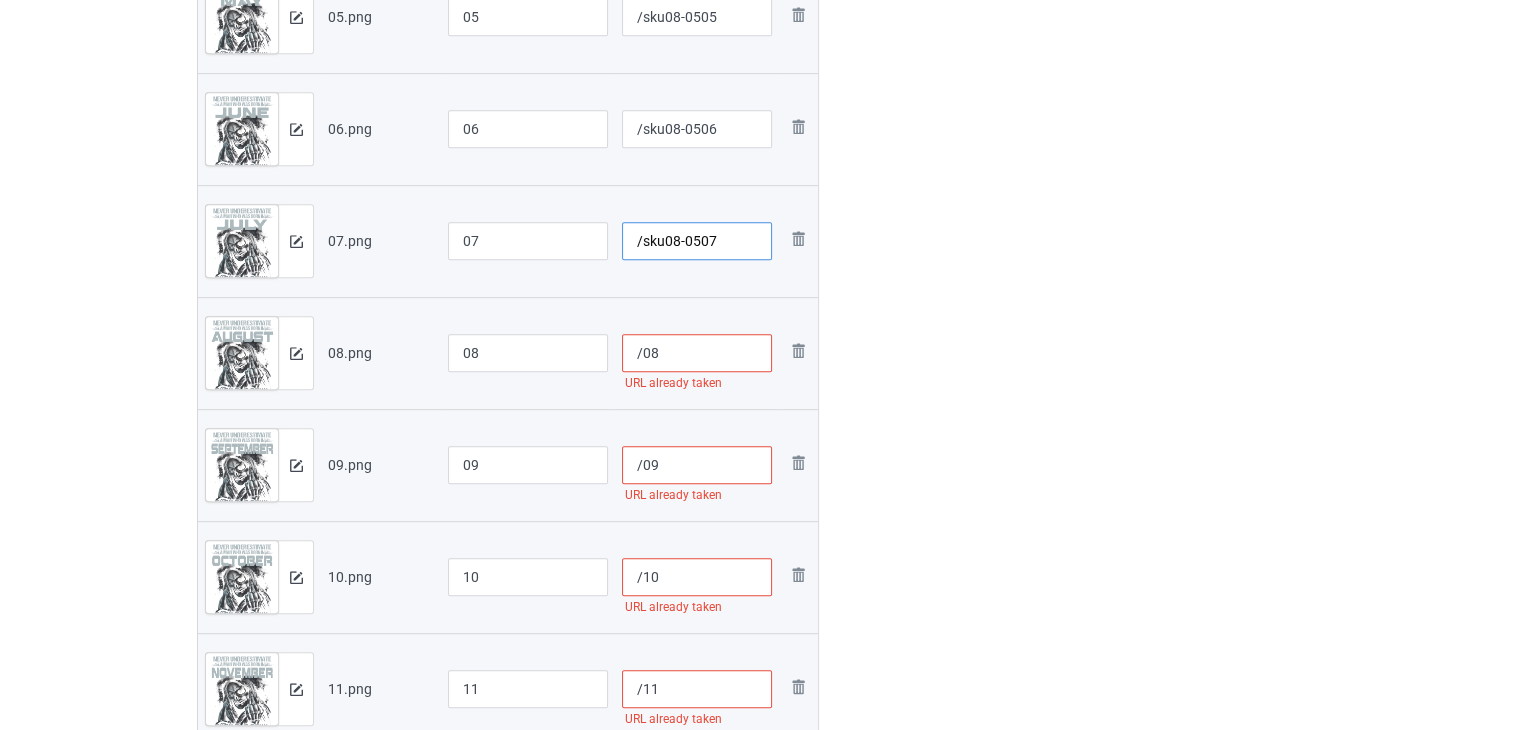 type on "/sku08-0507" 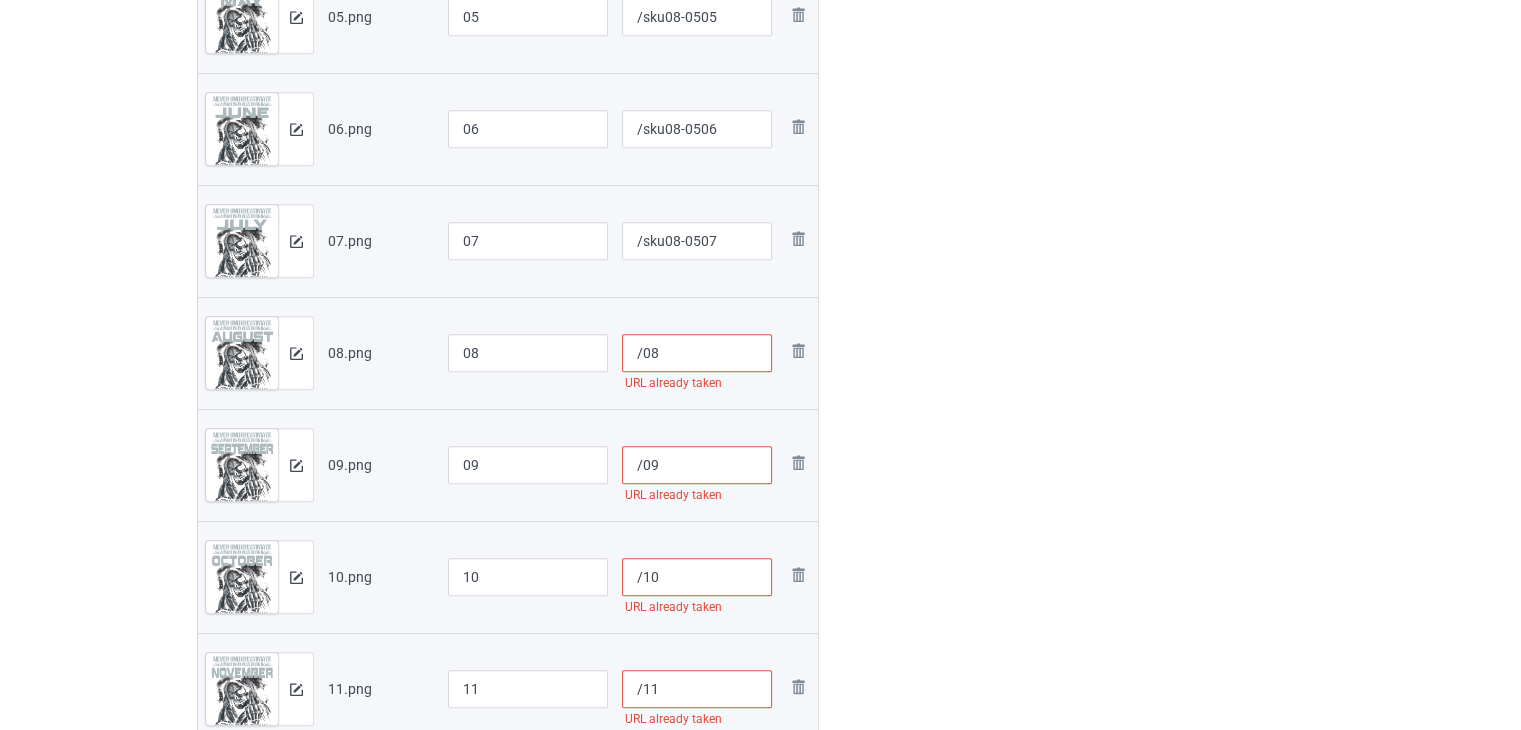 click on "/08" at bounding box center [697, 353] 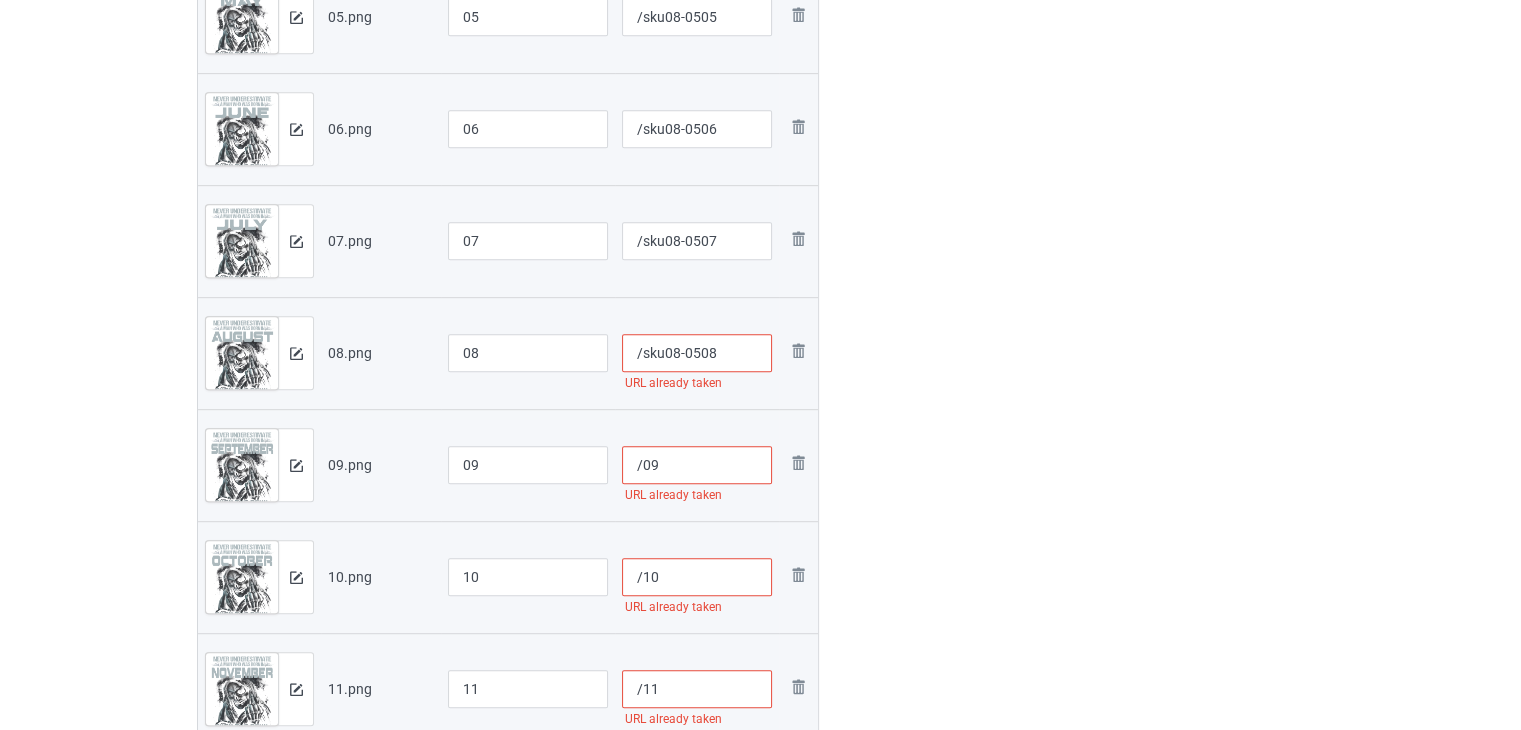 scroll, scrollTop: 1200, scrollLeft: 0, axis: vertical 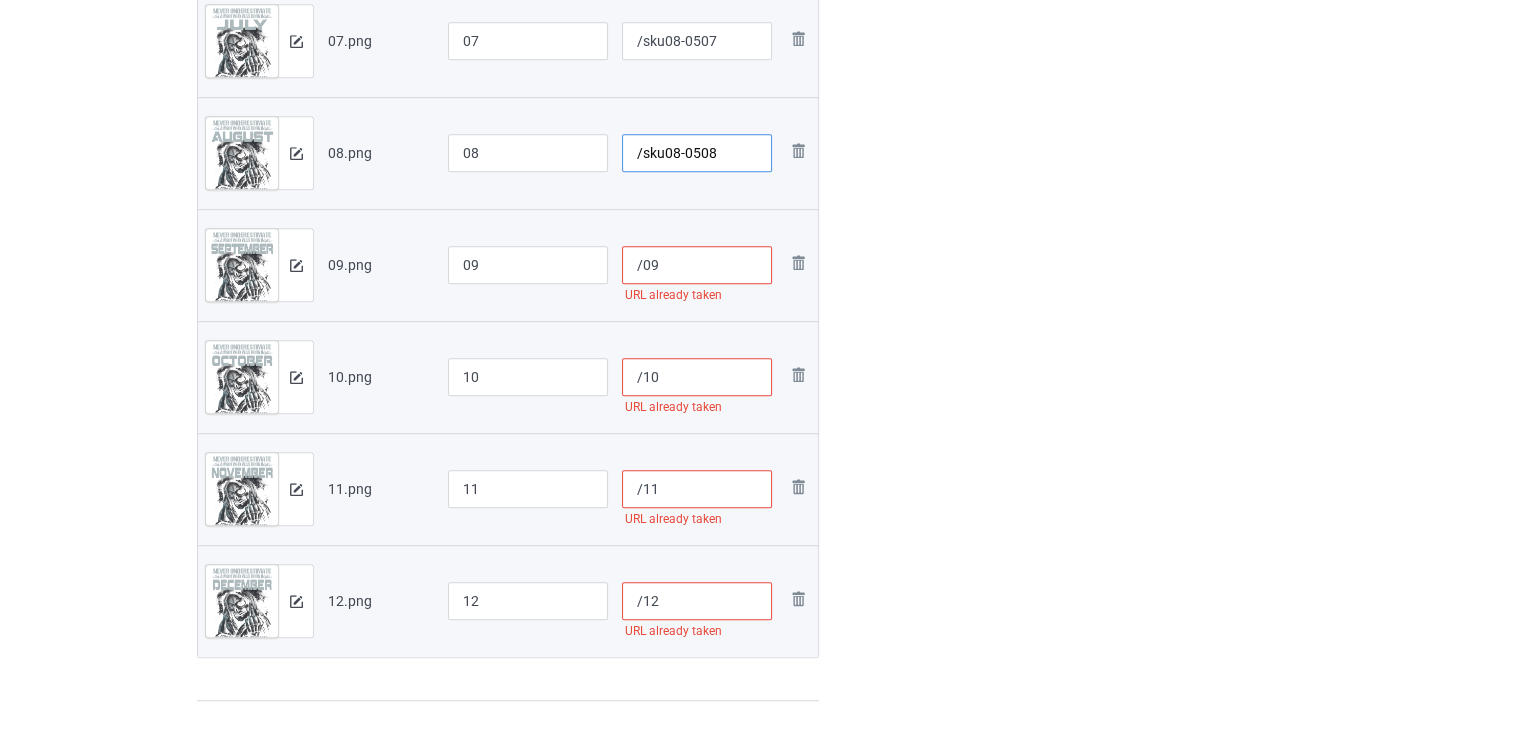 type on "/sku08-0508" 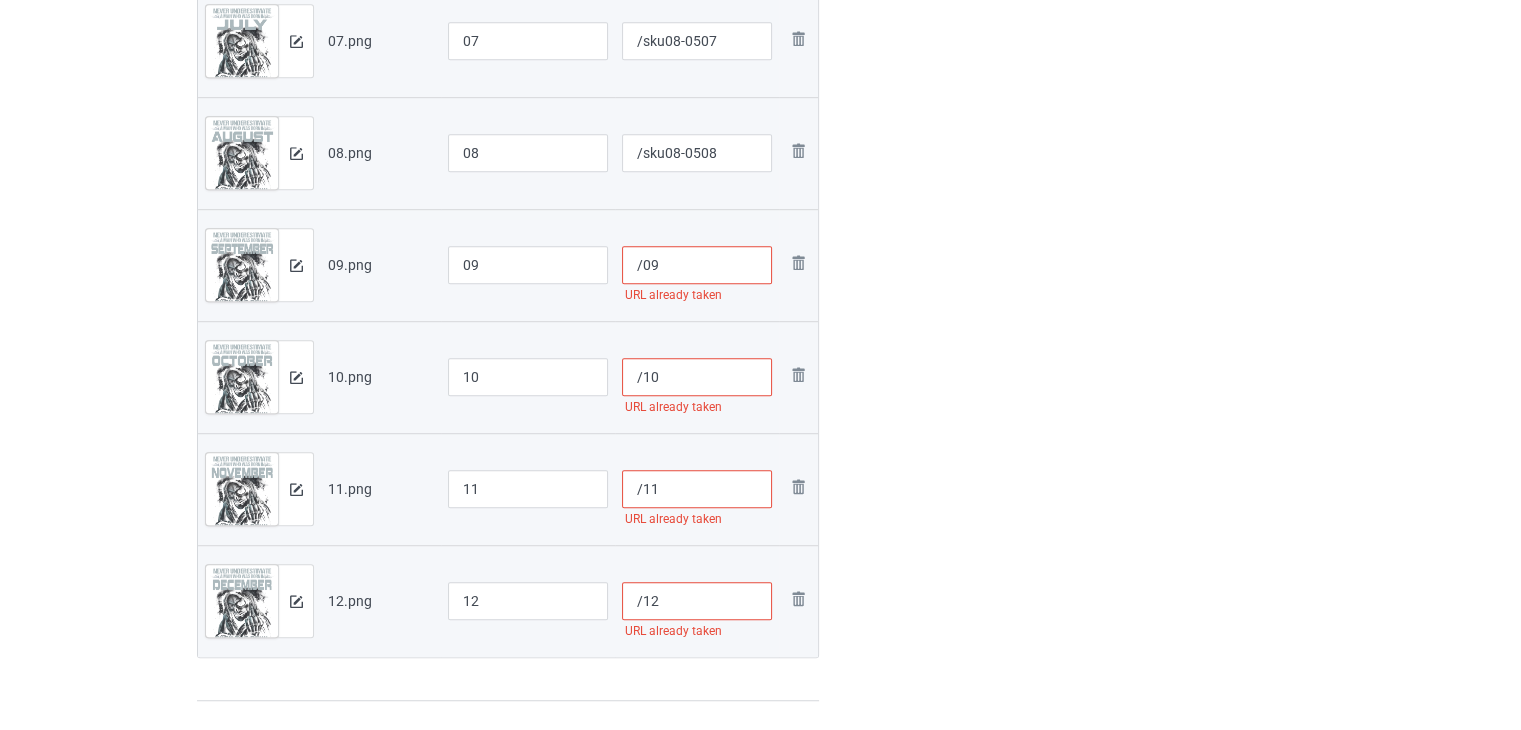 click on "/09" at bounding box center [697, 265] 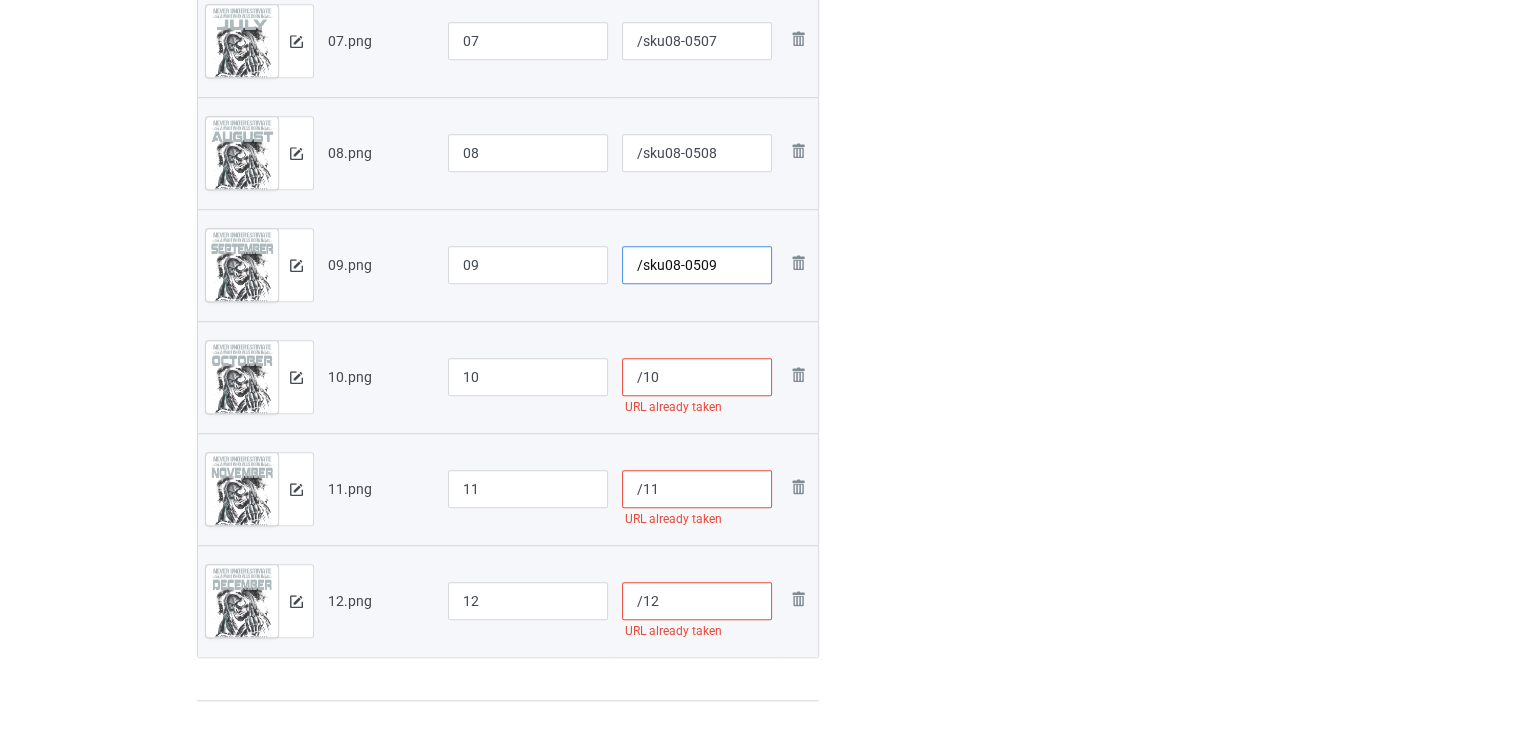 type on "/sku08-0509" 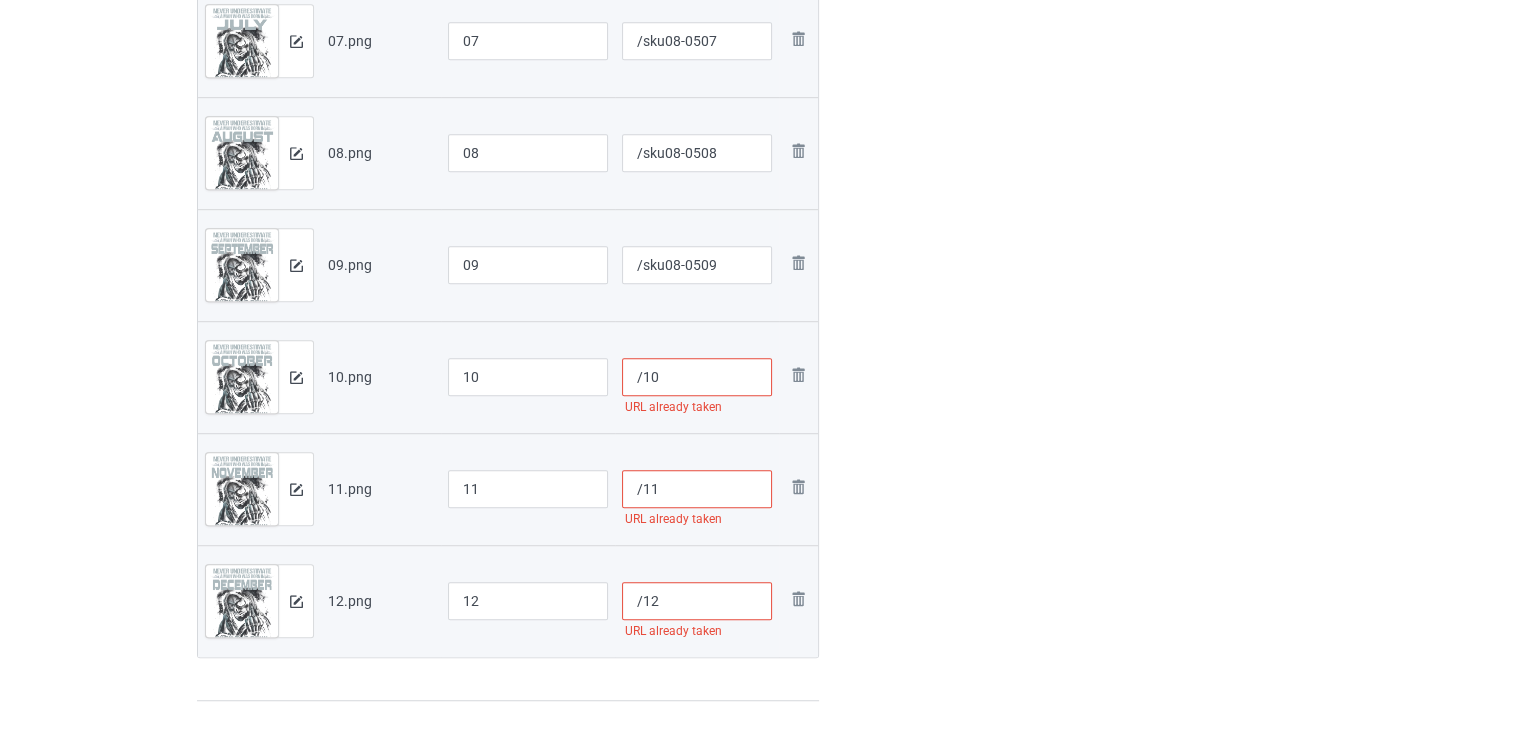 click on "/10" at bounding box center (697, 377) 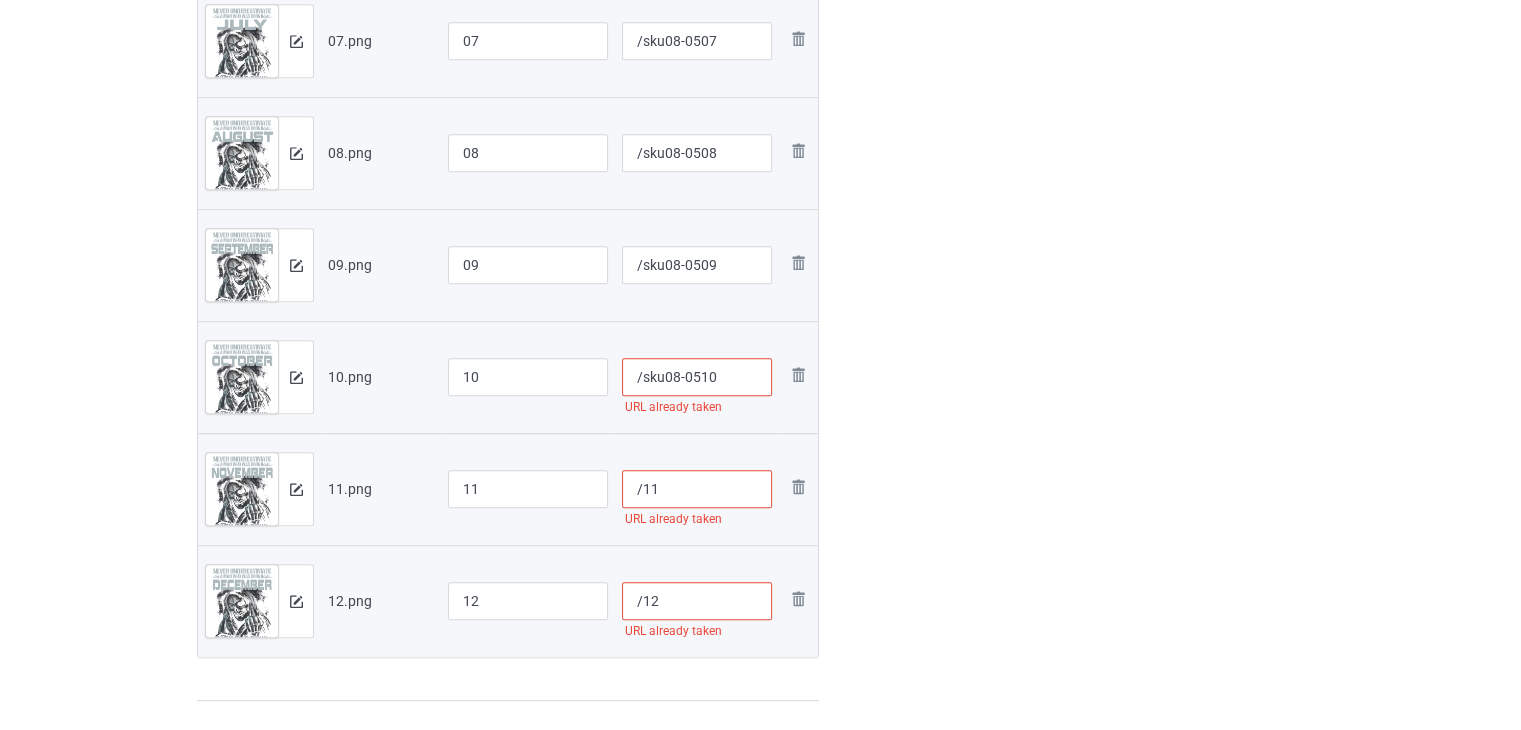 scroll, scrollTop: 1300, scrollLeft: 0, axis: vertical 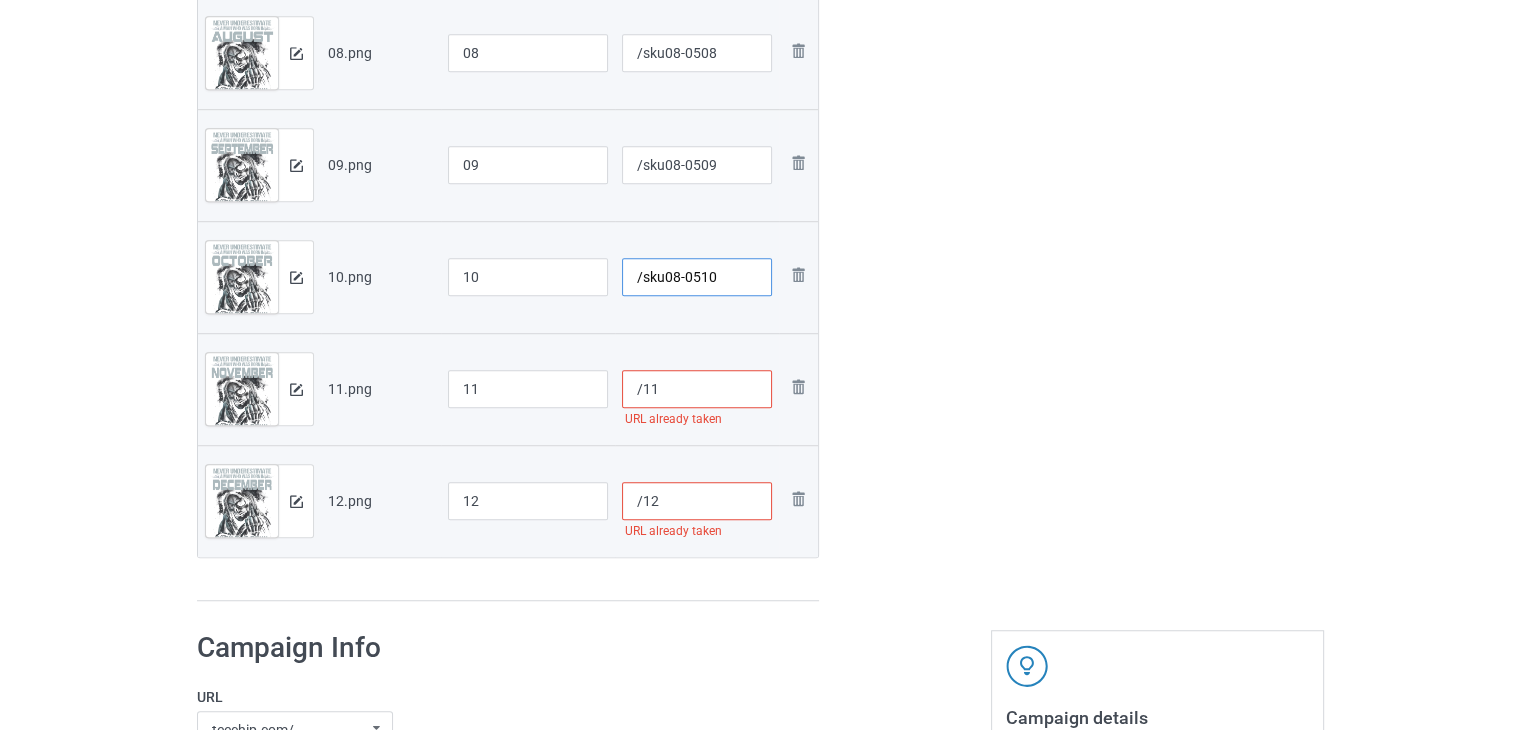type on "/sku08-0510" 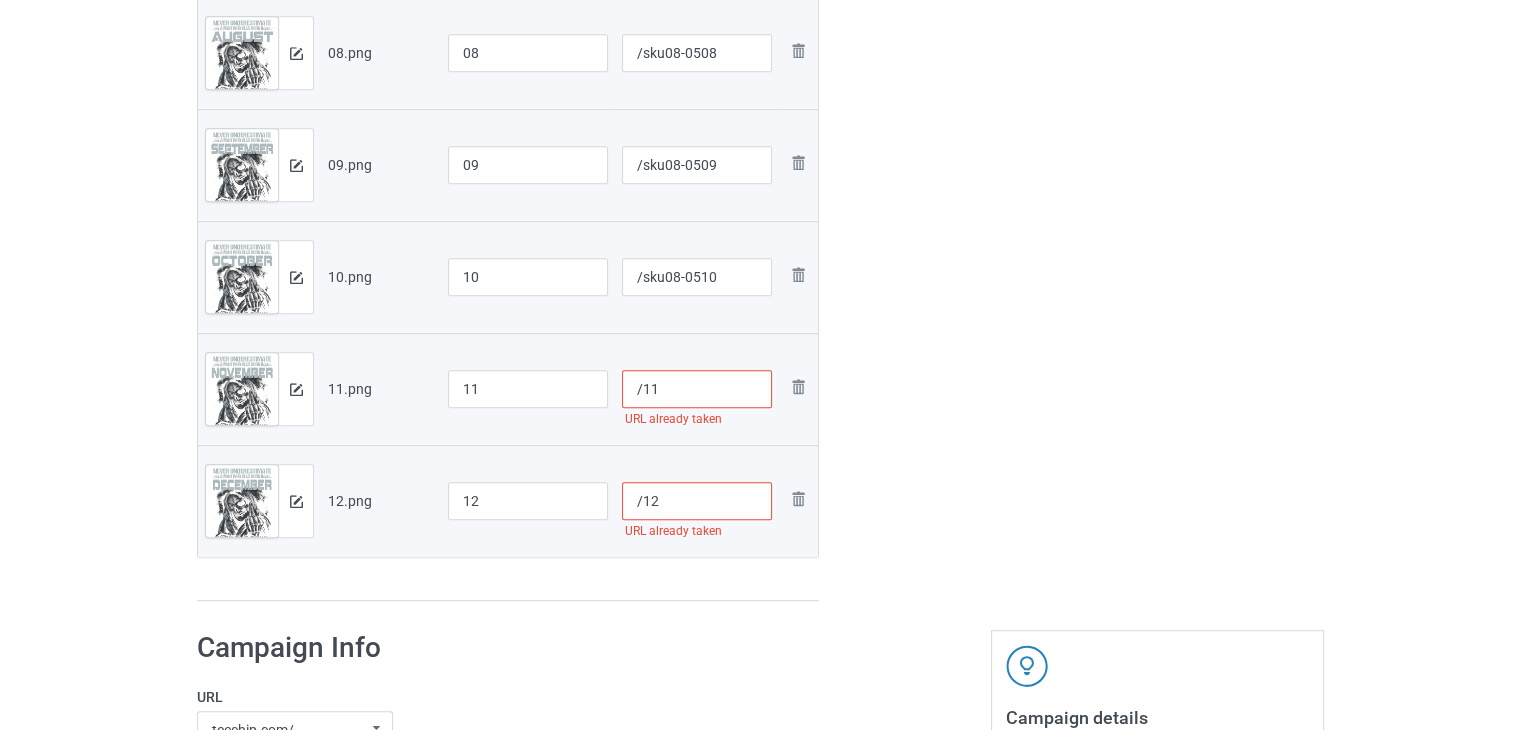 click on "/11" at bounding box center (697, 389) 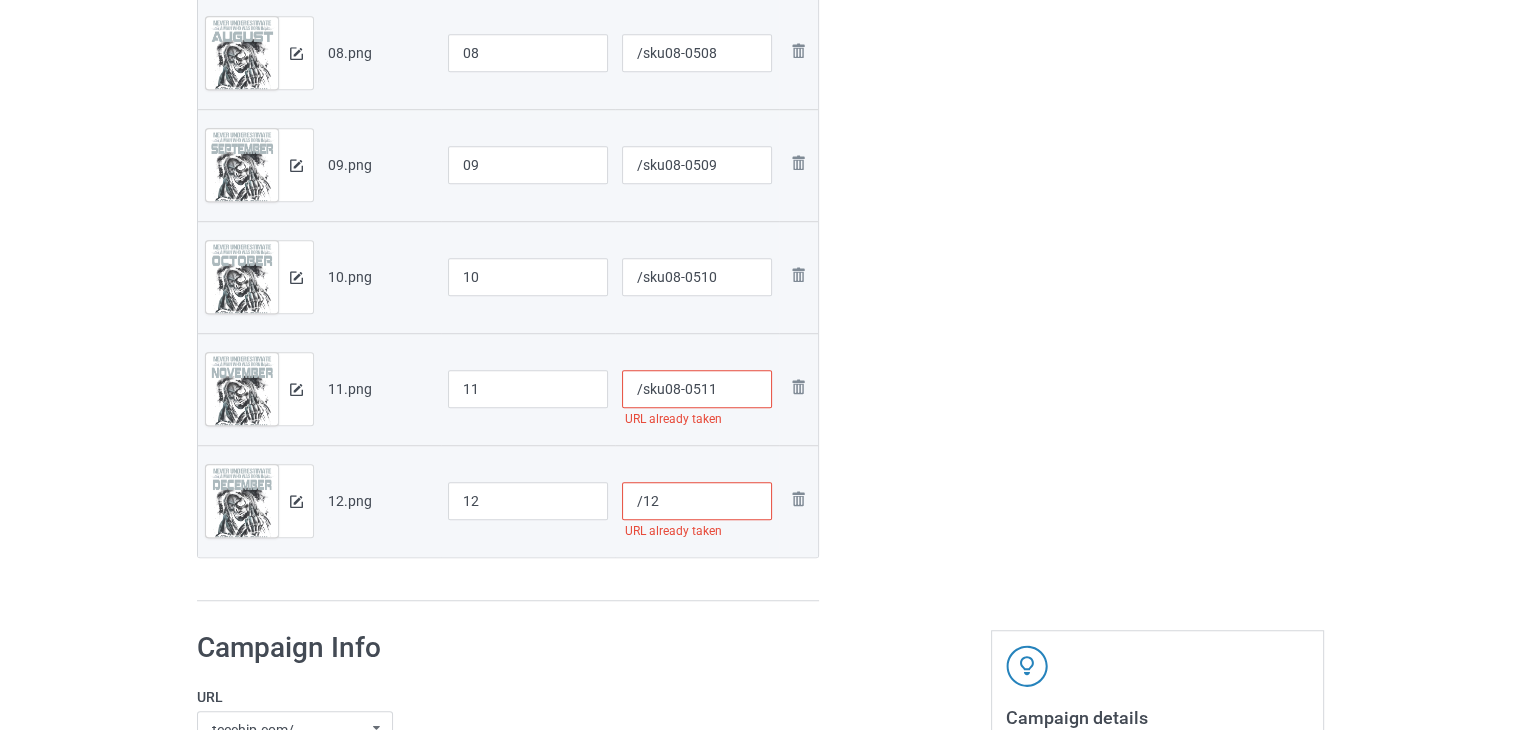 scroll, scrollTop: 1400, scrollLeft: 0, axis: vertical 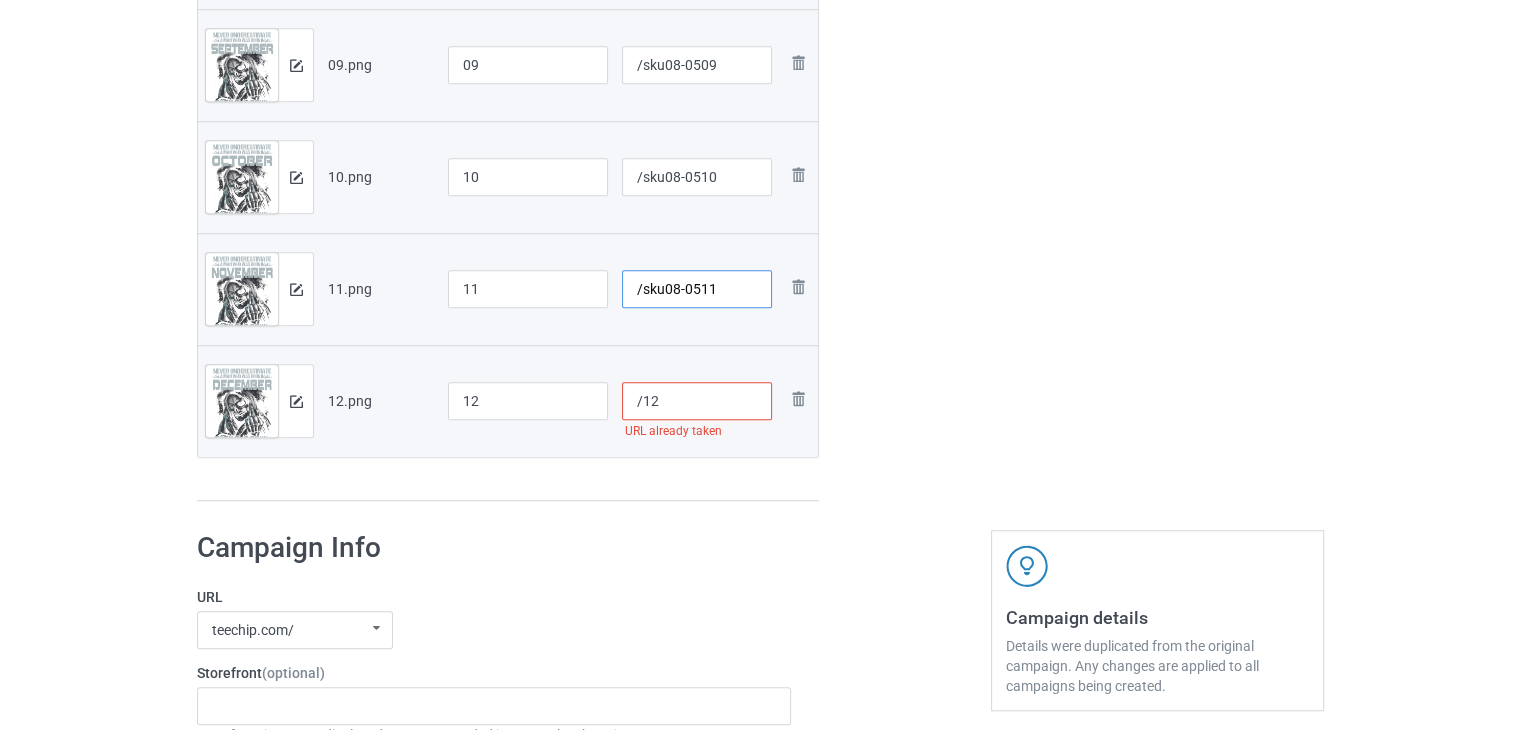 type on "/sku08-0511" 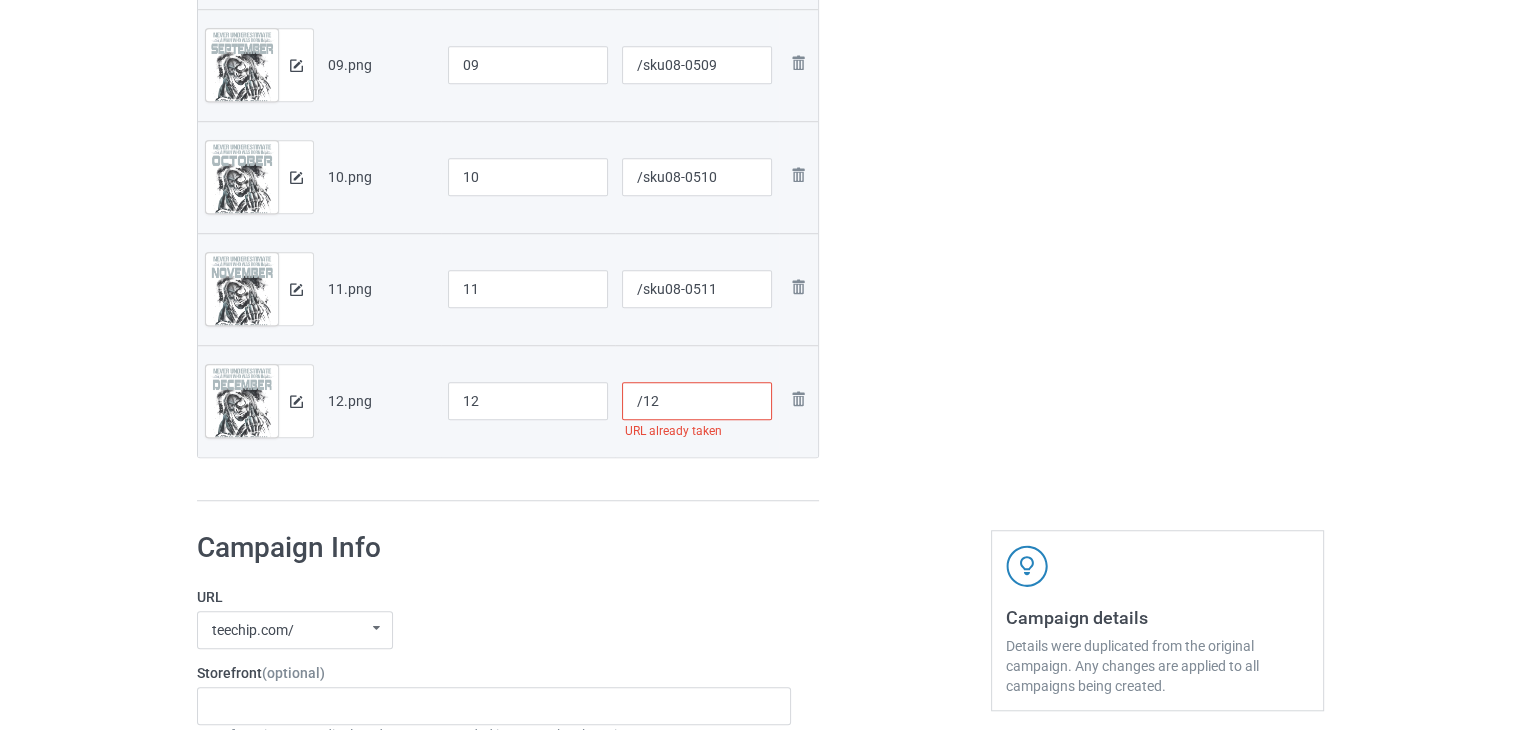 click on "/12" at bounding box center (697, 401) 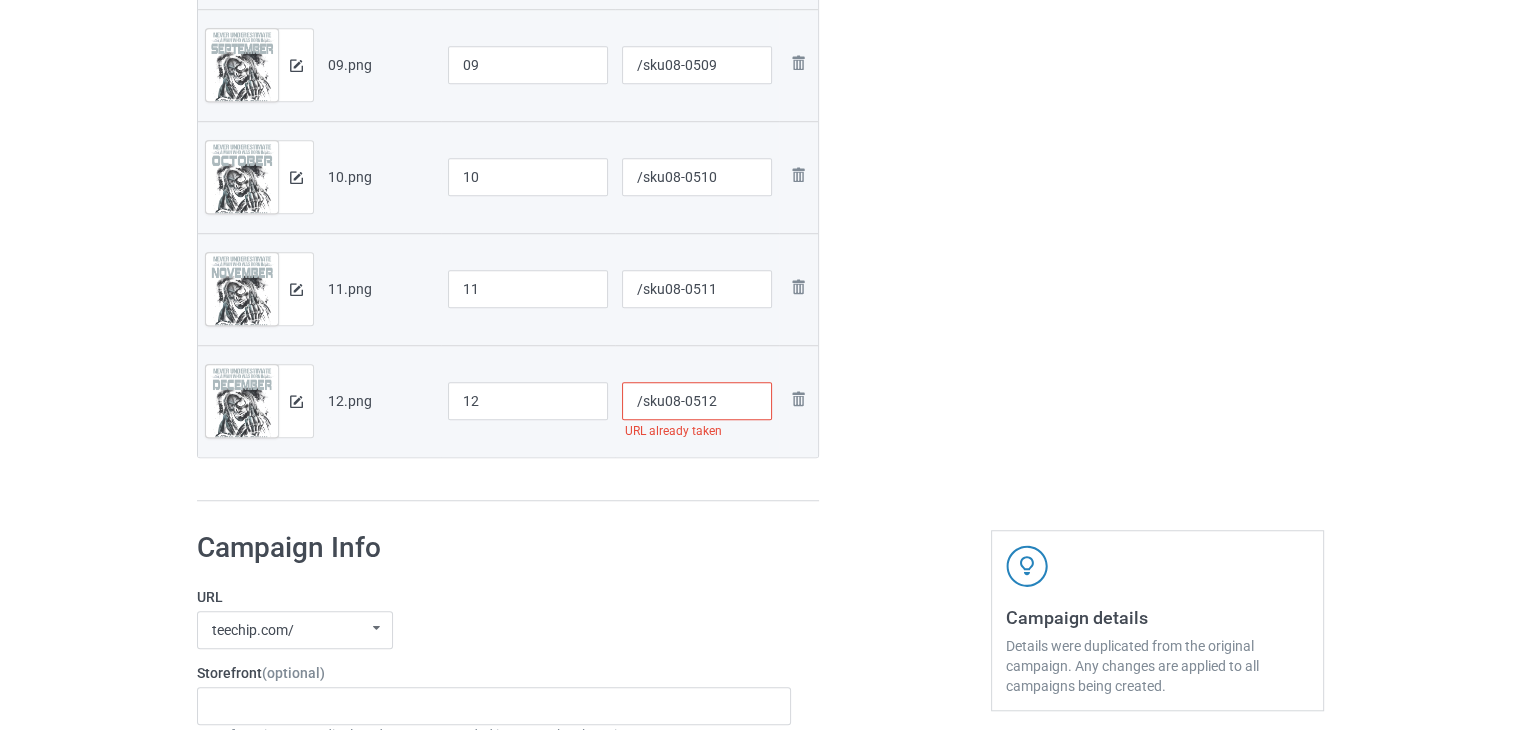 type on "/sku08-0512" 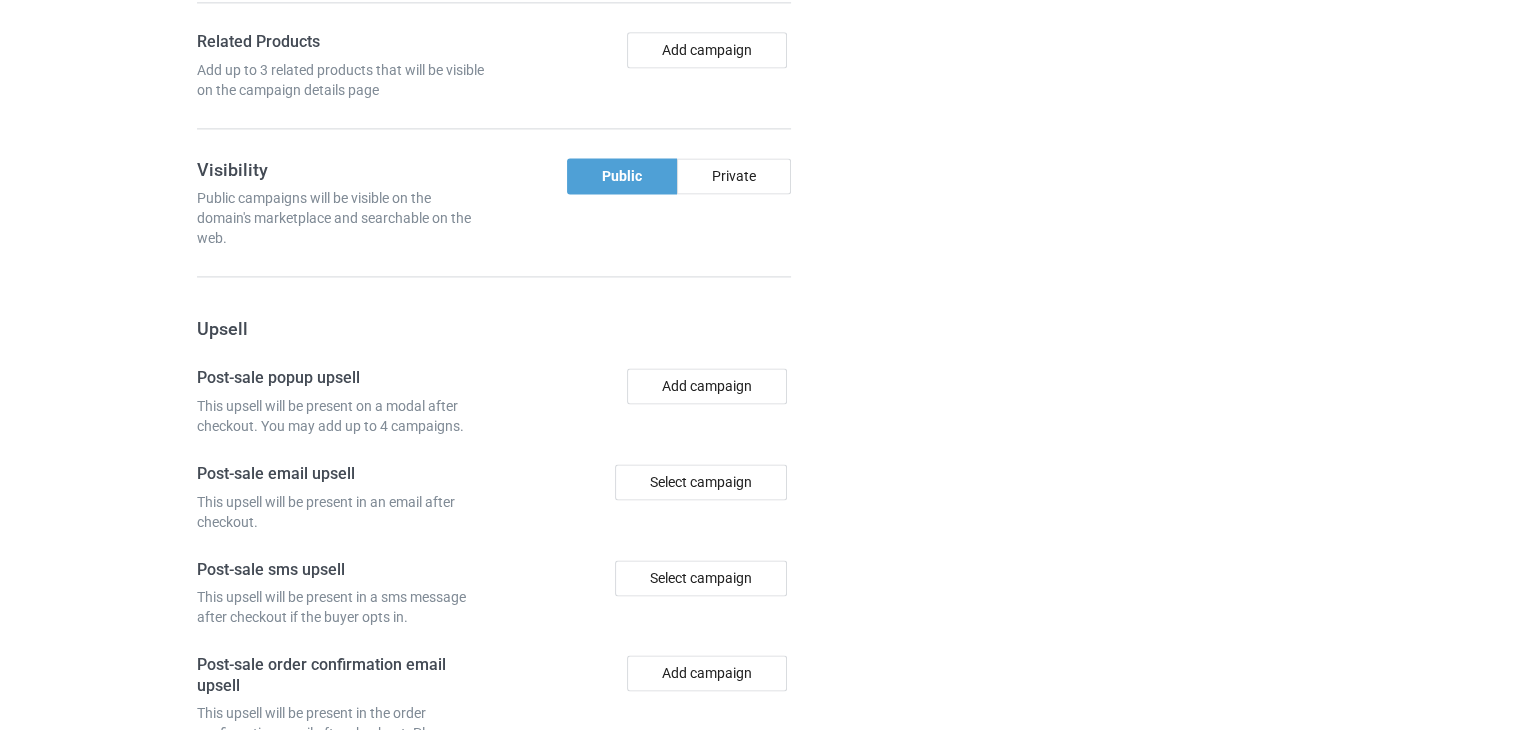 scroll, scrollTop: 3044, scrollLeft: 0, axis: vertical 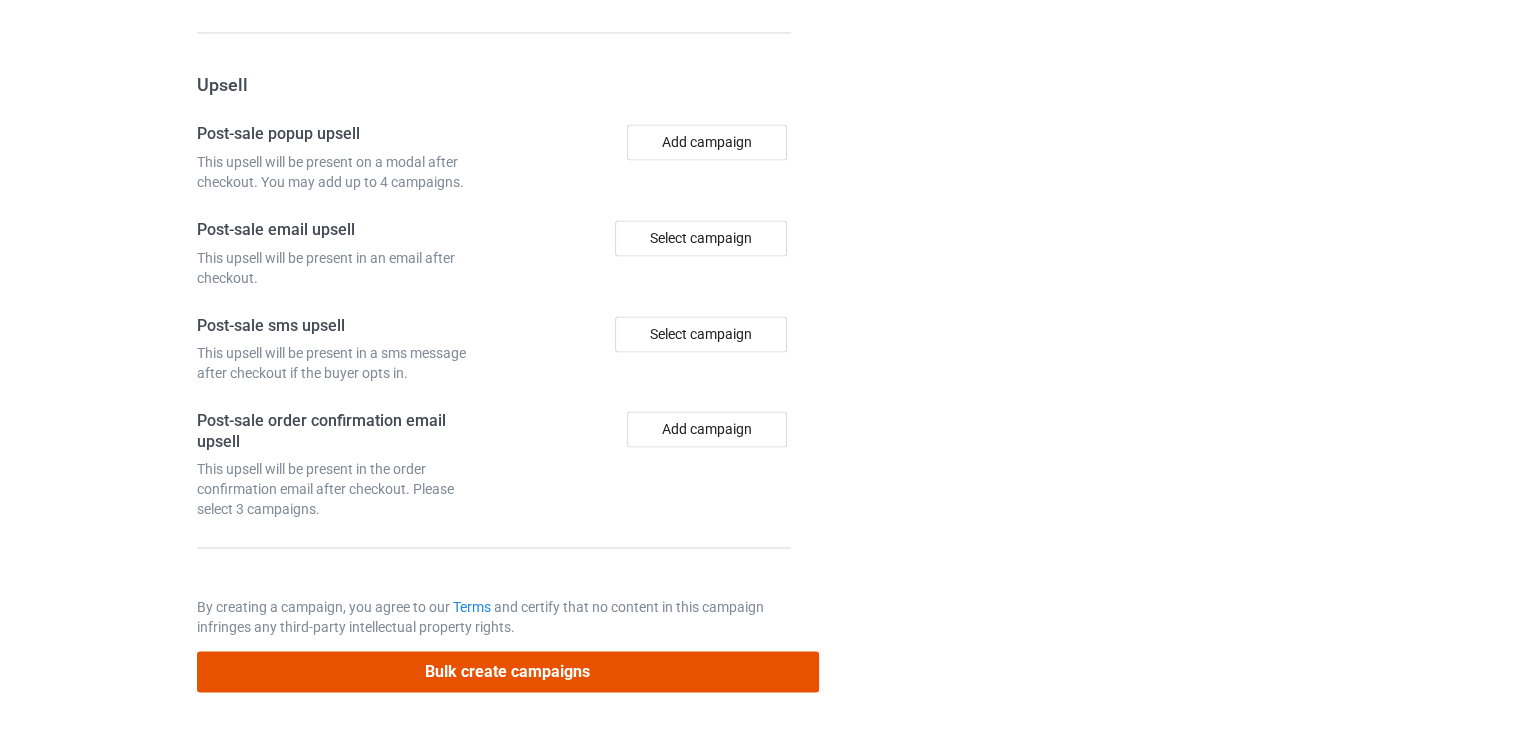 click on "Bulk create campaigns" at bounding box center [508, 671] 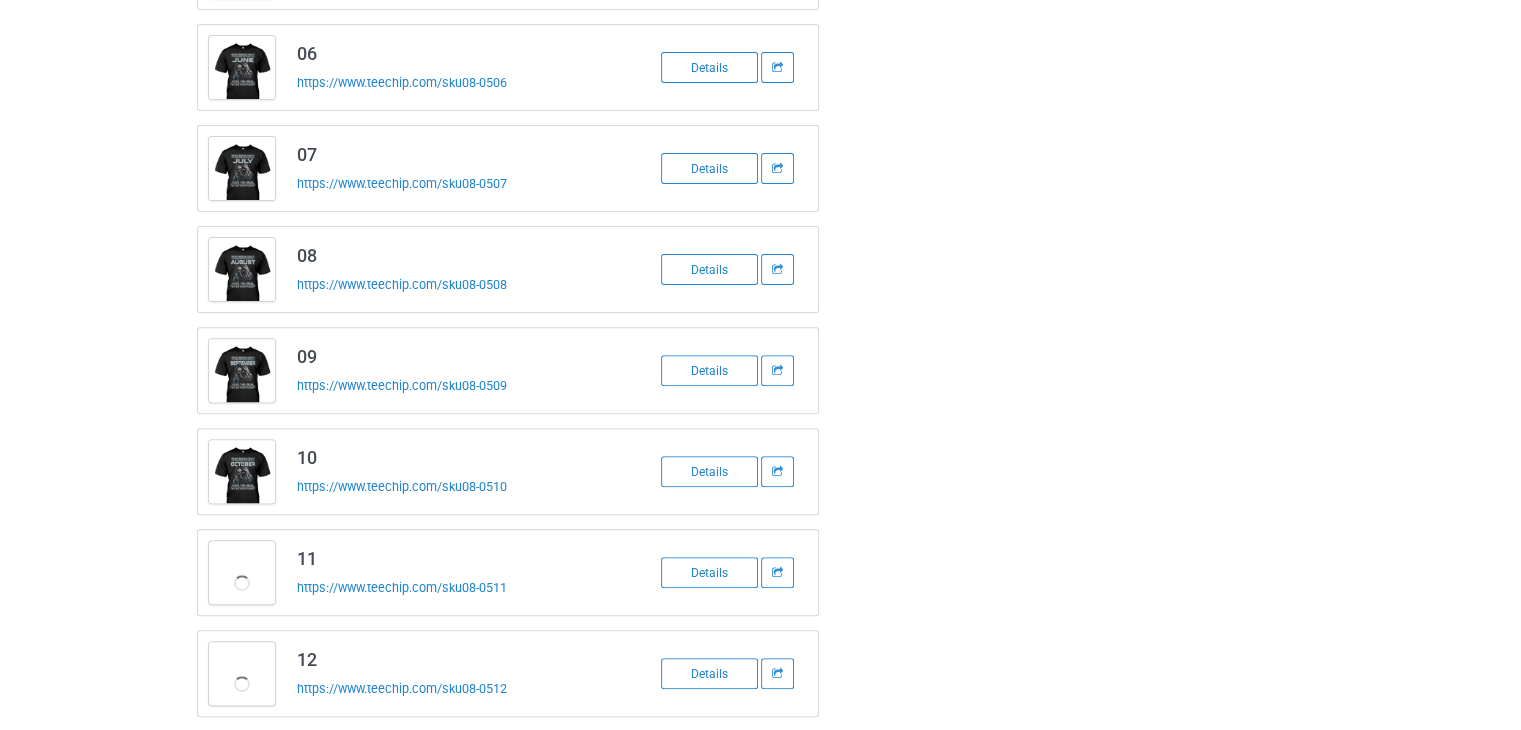 scroll, scrollTop: 600, scrollLeft: 0, axis: vertical 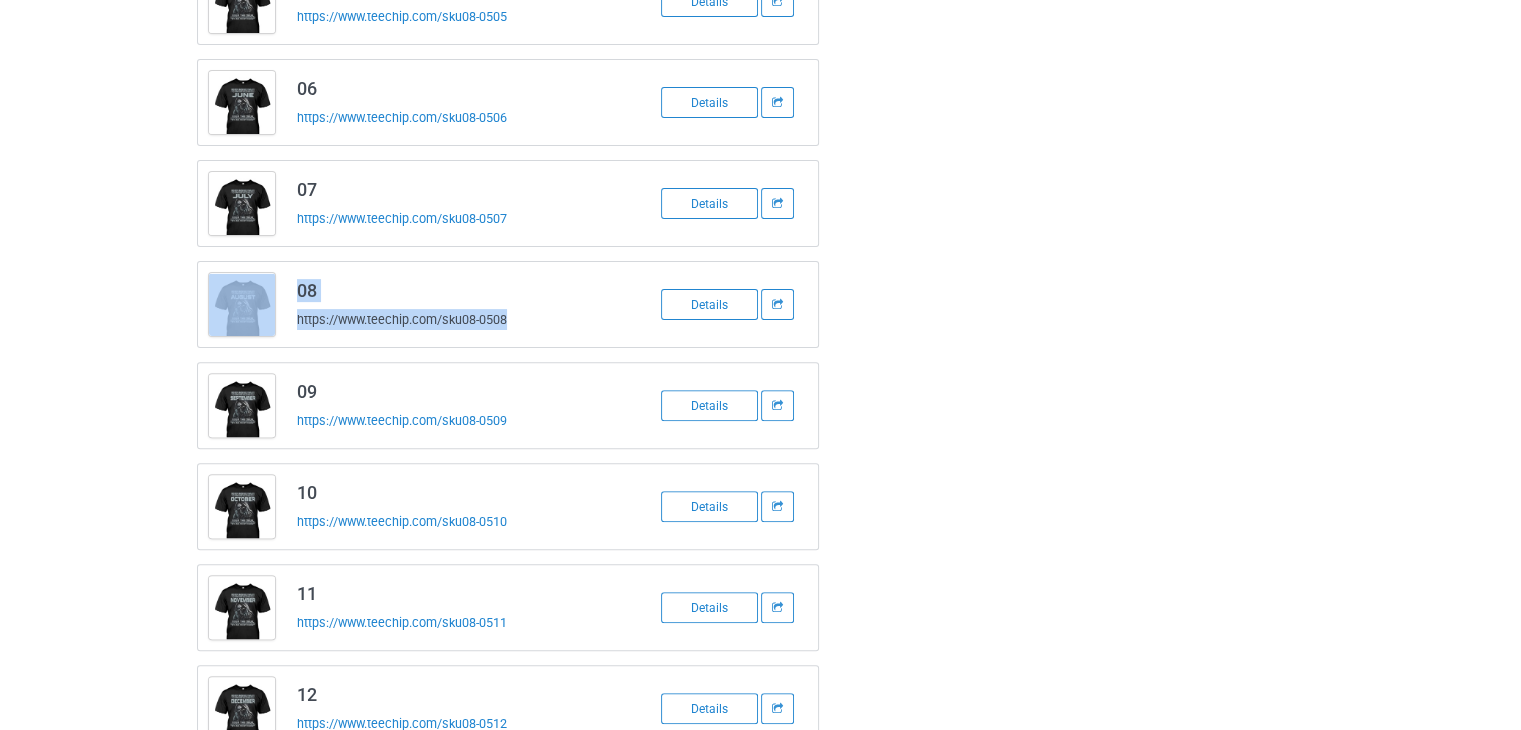drag, startPoint x: 556, startPoint y: 318, endPoint x: 284, endPoint y: 321, distance: 272.01654 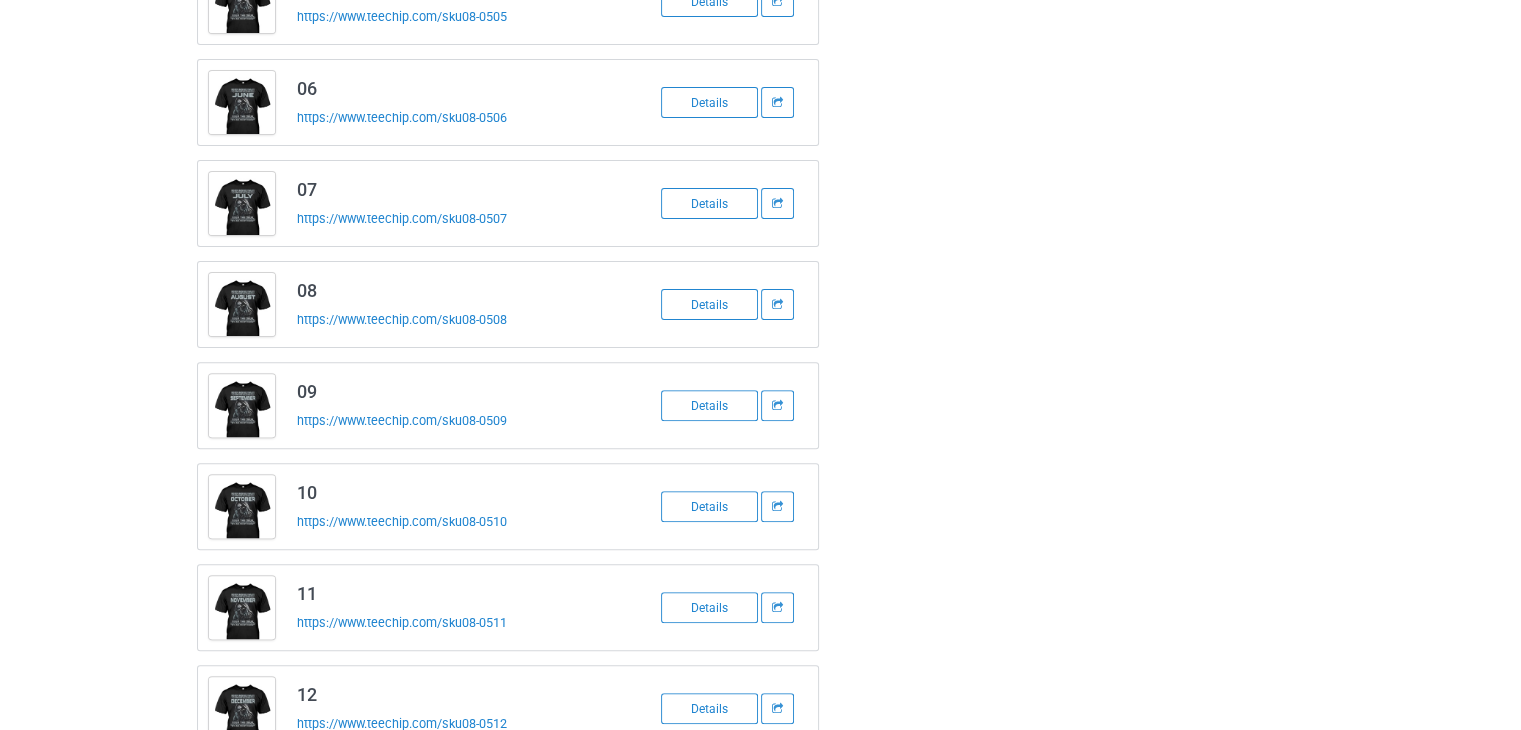 click on "01 https://www.teechip.com/sku08-0501 Details 02 https://www.teechip.com/sku08-0502 Details 03 https://www.teechip.com/sku08-0503 Details 04 https://www.teechip.com/sku08-0504 Details 05 https://www.teechip.com/sku08-0505 Details 06 https://www.teechip.com/sku08-0506 Details 07 https://www.teechip.com/sku08-0507 Details 08 https://www.teechip.com/sku08-0508 Details 09 https://www.teechip.com/sku08-0509 Details 10 https://www.teechip.com/sku08-0510 Details 11 https://www.teechip.com/sku08-0511 Details 12 https://www.teechip.com/sku08-0512 Details" at bounding box center [760, 153] 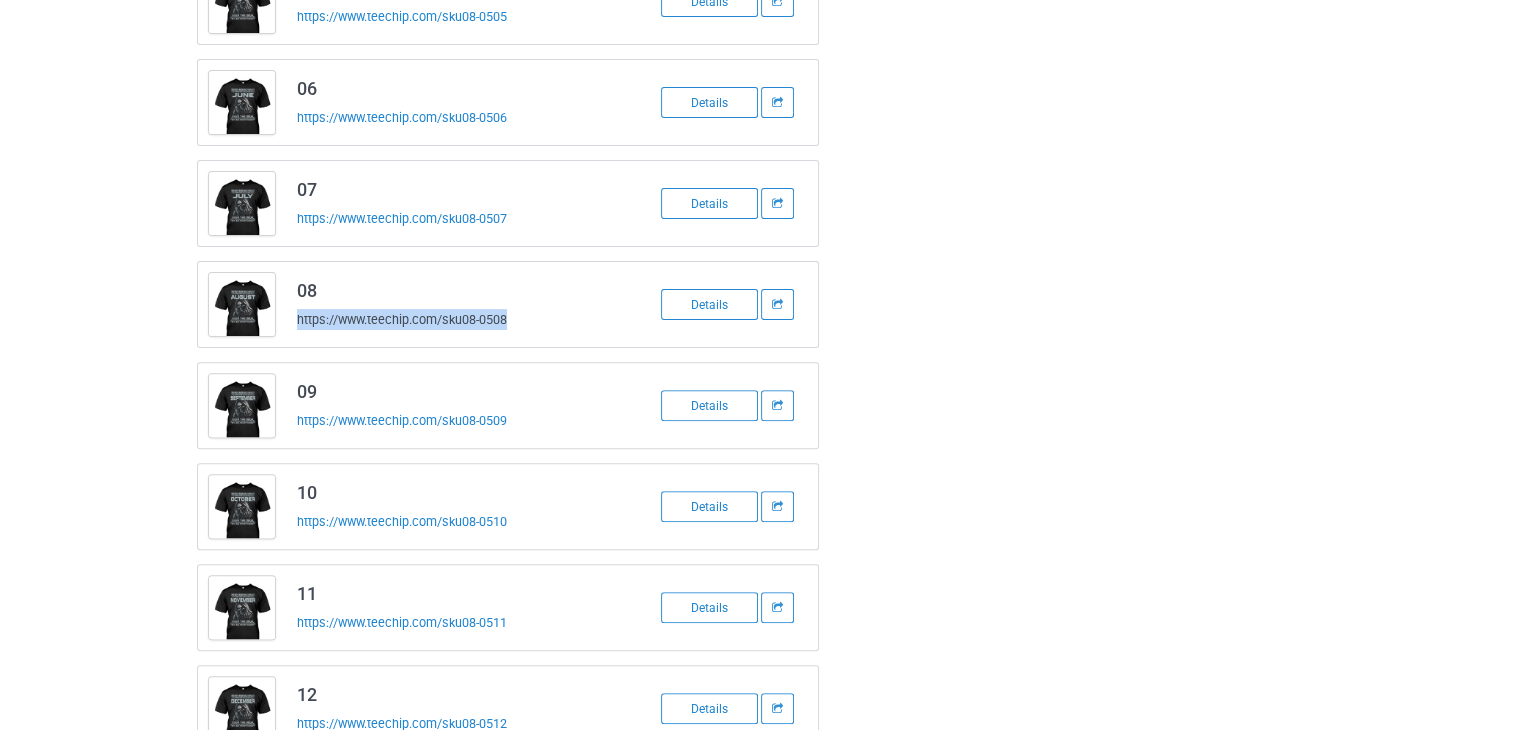 drag, startPoint x: 531, startPoint y: 321, endPoint x: 287, endPoint y: 318, distance: 244.01845 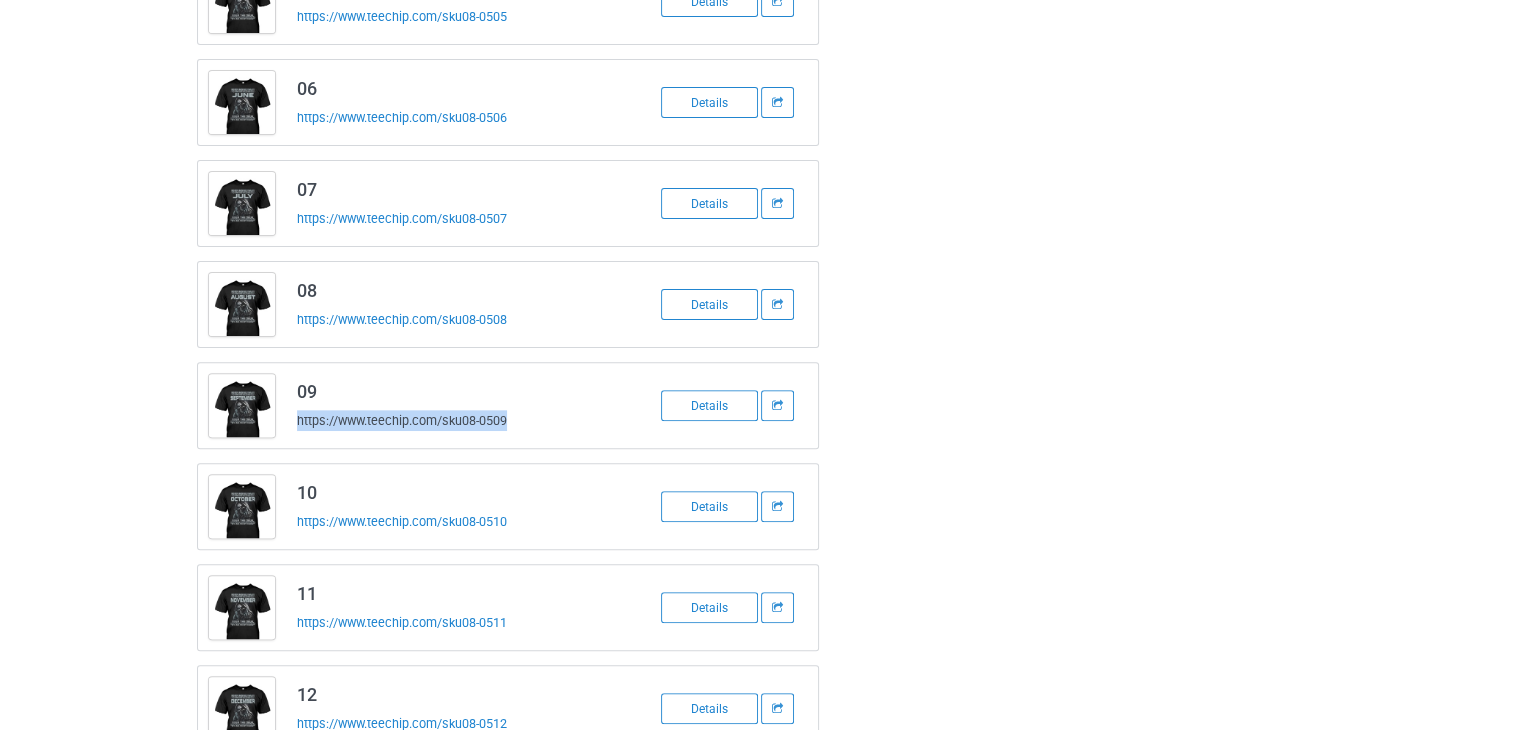 drag, startPoint x: 520, startPoint y: 416, endPoint x: 292, endPoint y: 437, distance: 228.96506 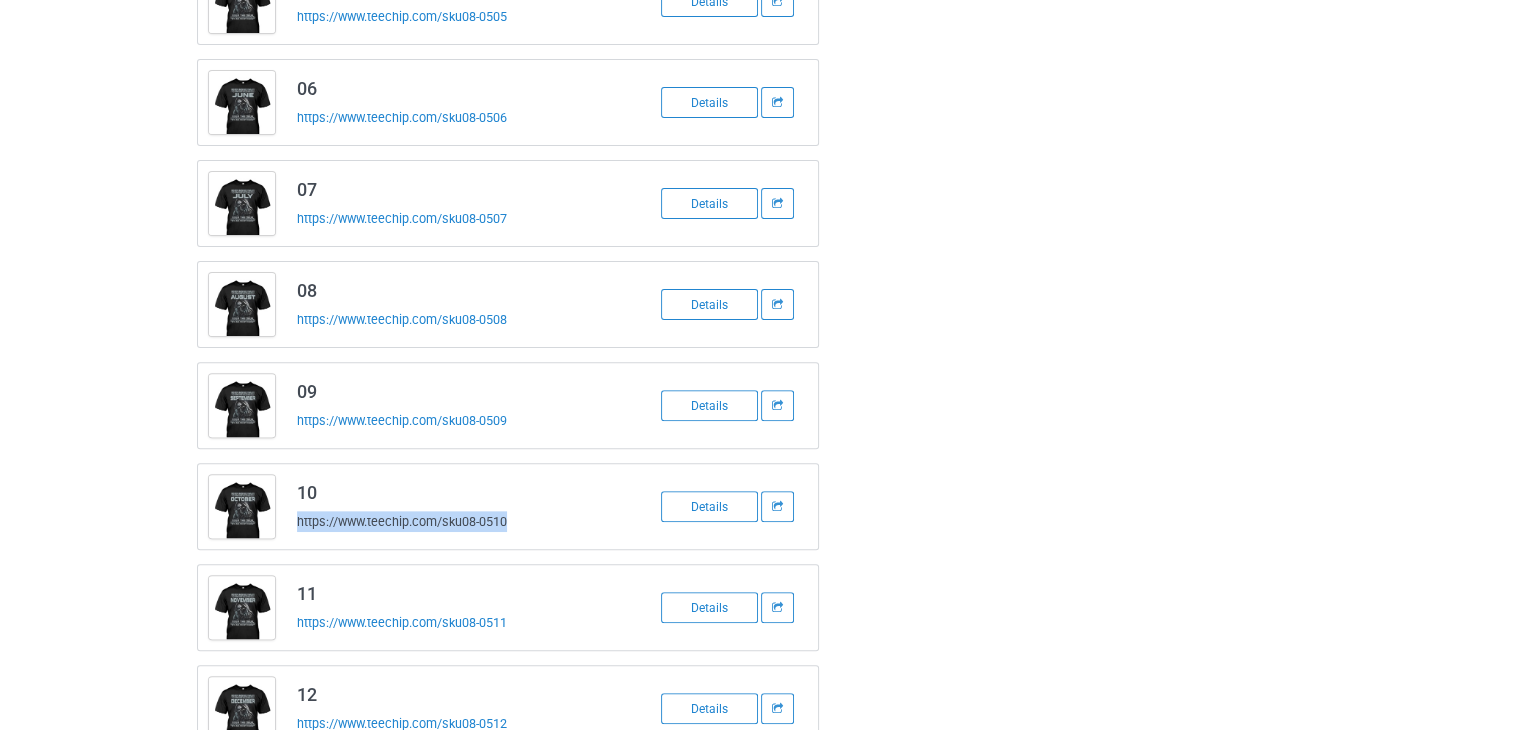 drag, startPoint x: 516, startPoint y: 521, endPoint x: 293, endPoint y: 520, distance: 223.00224 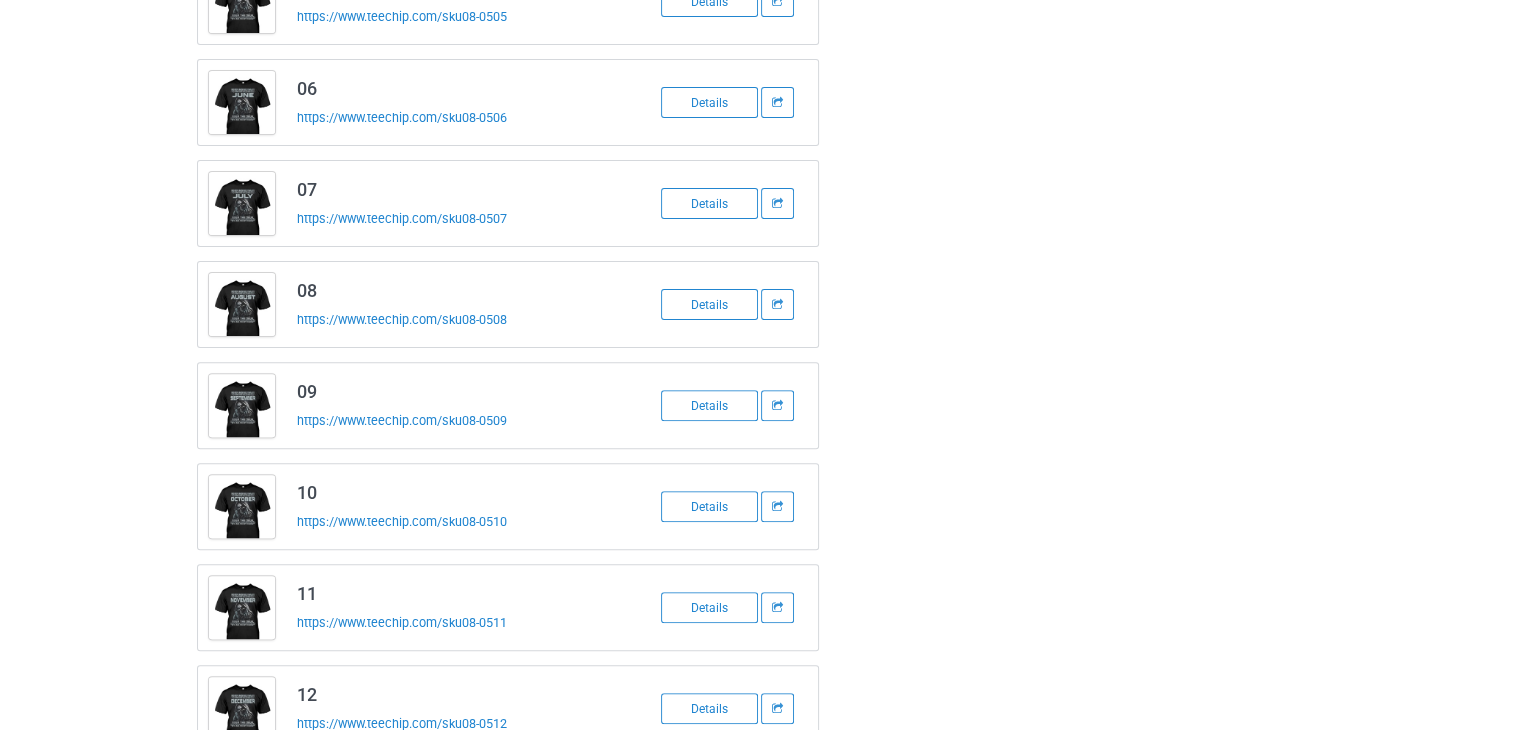 click on "01 https://www.teechip.com/sku08-0501 Details 02 https://www.teechip.com/sku08-0502 Details 03 https://www.teechip.com/sku08-0503 Details 04 https://www.teechip.com/sku08-0504 Details 05 https://www.teechip.com/sku08-0505 Details 06 https://www.teechip.com/sku08-0506 Details 07 https://www.teechip.com/sku08-0507 Details 08 https://www.teechip.com/sku08-0508 Details 09 https://www.teechip.com/sku08-0509 Details 10 https://www.teechip.com/sku08-0510 Details 11 https://www.teechip.com/sku08-0511 Details 12 https://www.teechip.com/sku08-0512 Details" at bounding box center [760, 153] 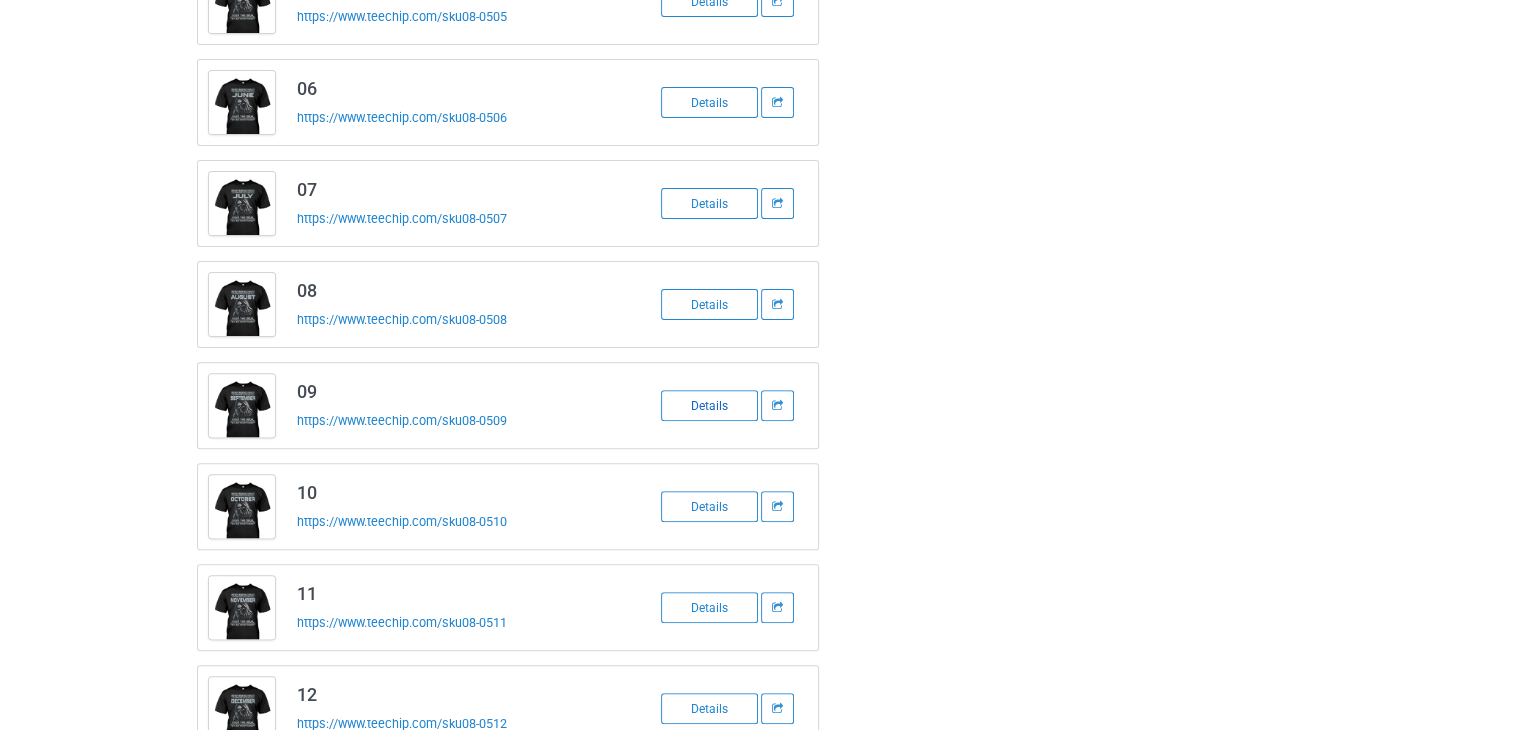scroll, scrollTop: 660, scrollLeft: 0, axis: vertical 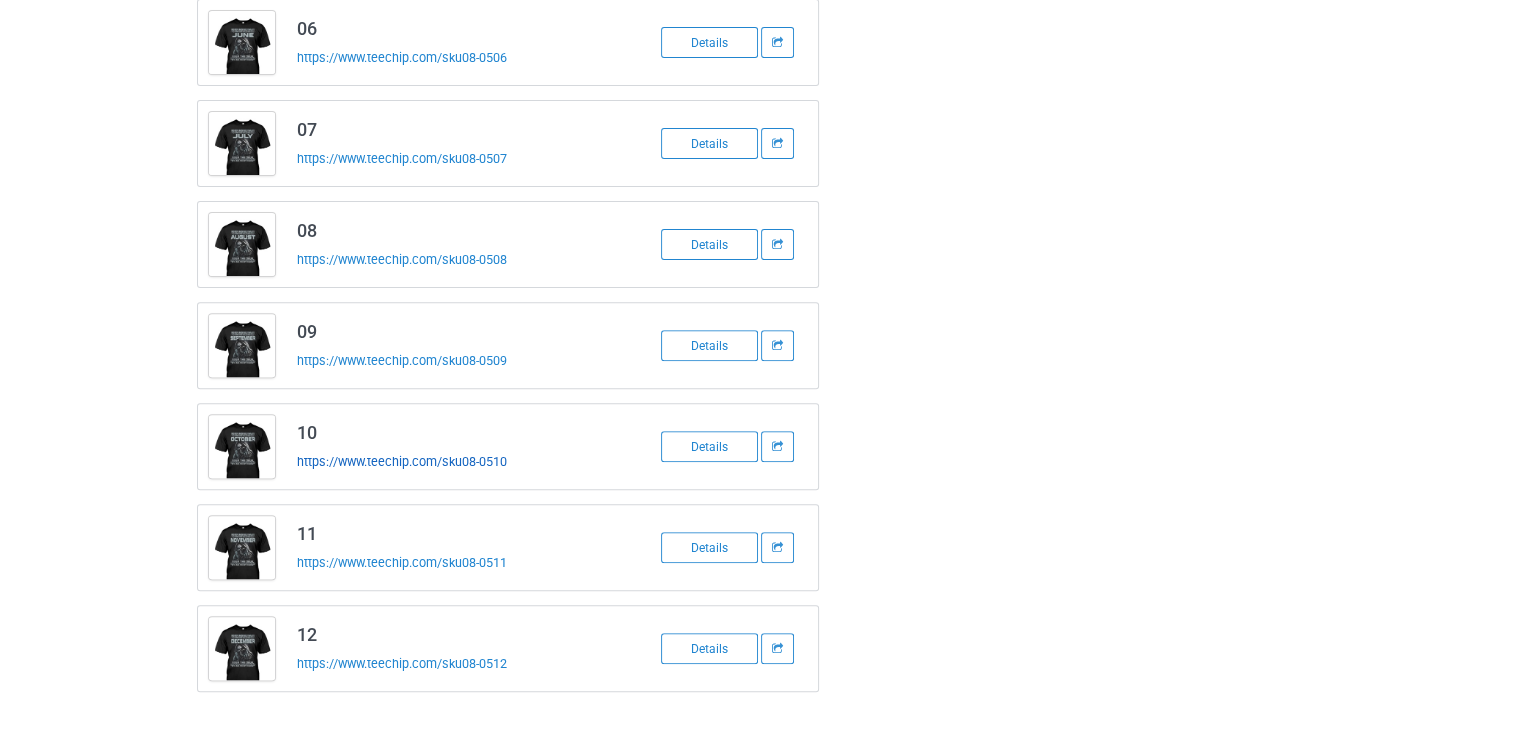 click on "https://www.teechip.com/sku08-0510" at bounding box center (402, 461) 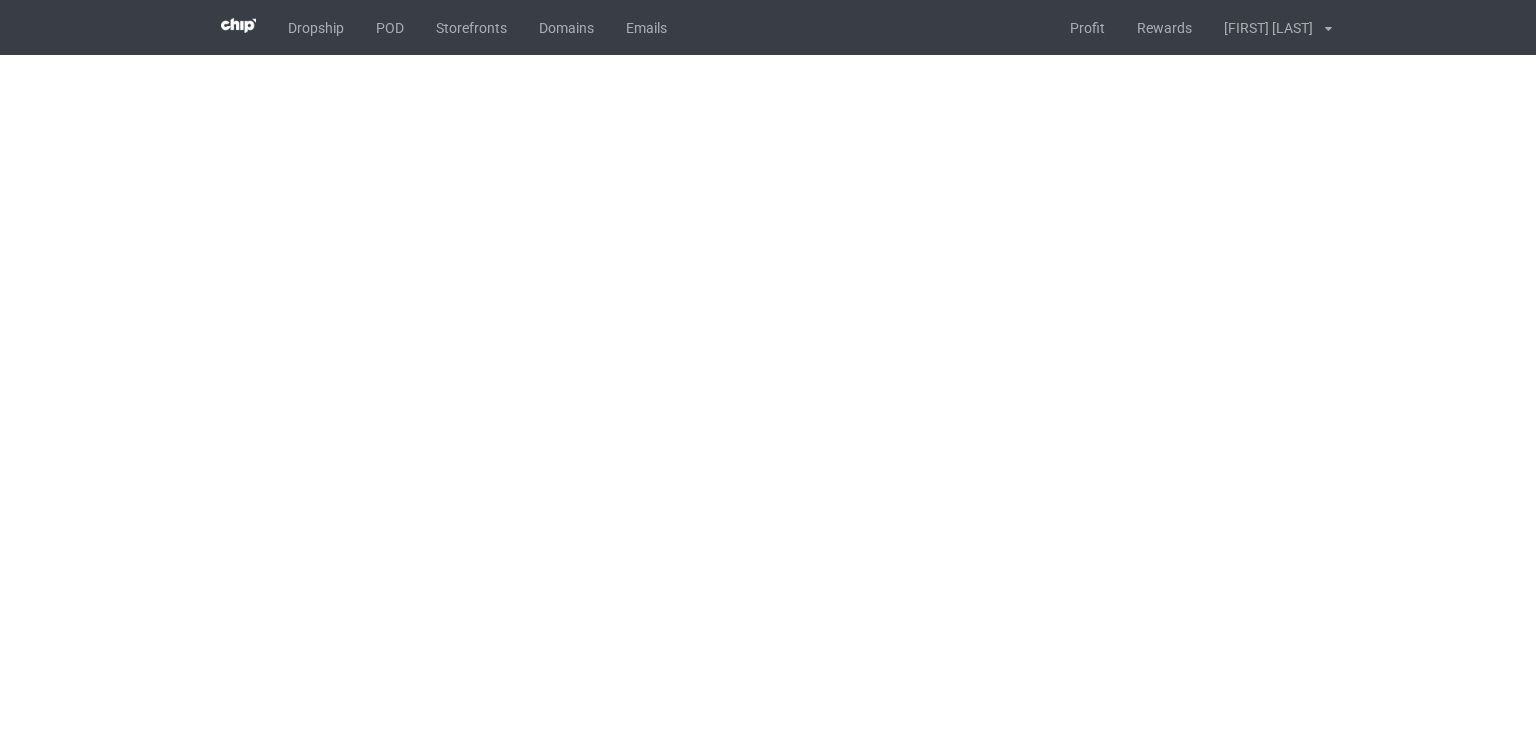 scroll, scrollTop: 0, scrollLeft: 0, axis: both 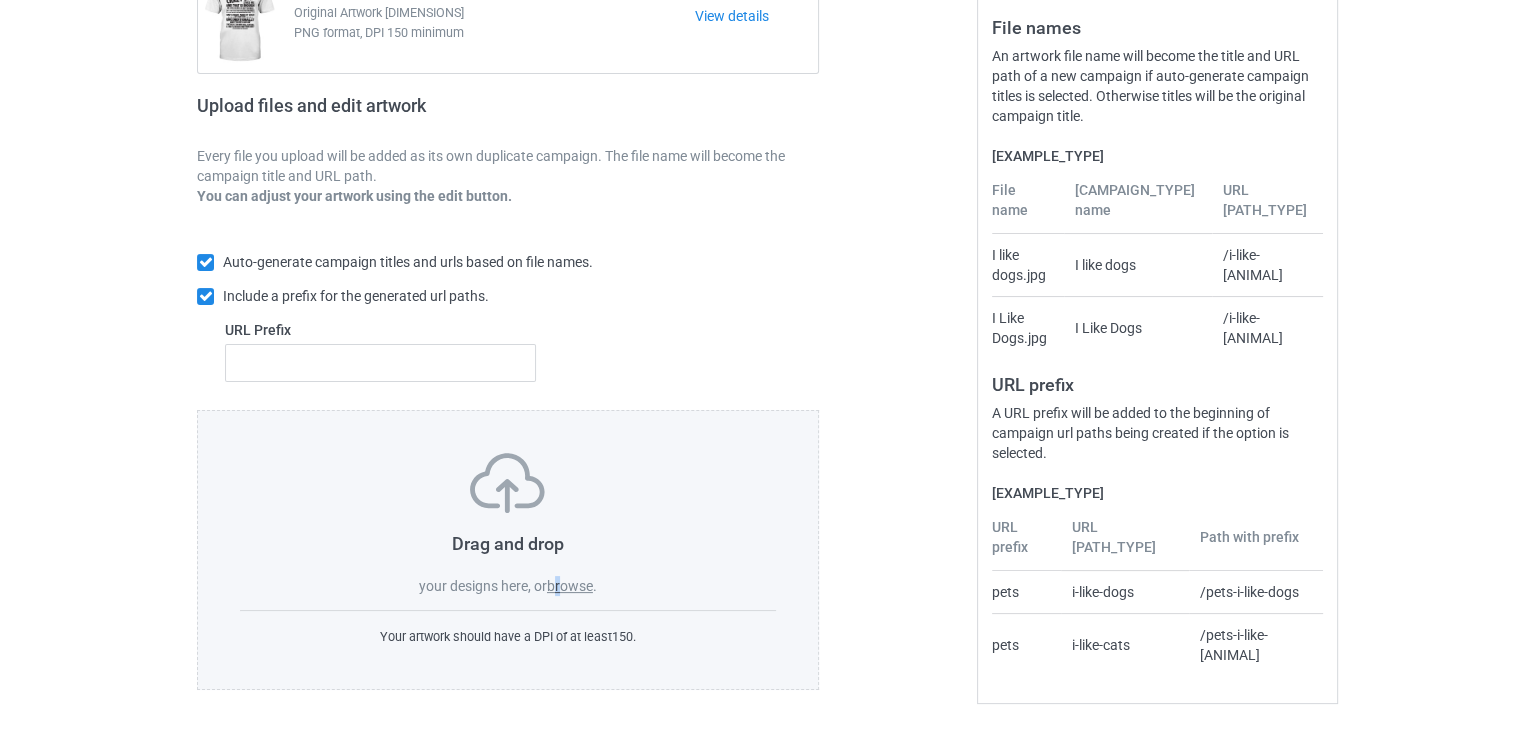 click on "browse" at bounding box center [570, 586] 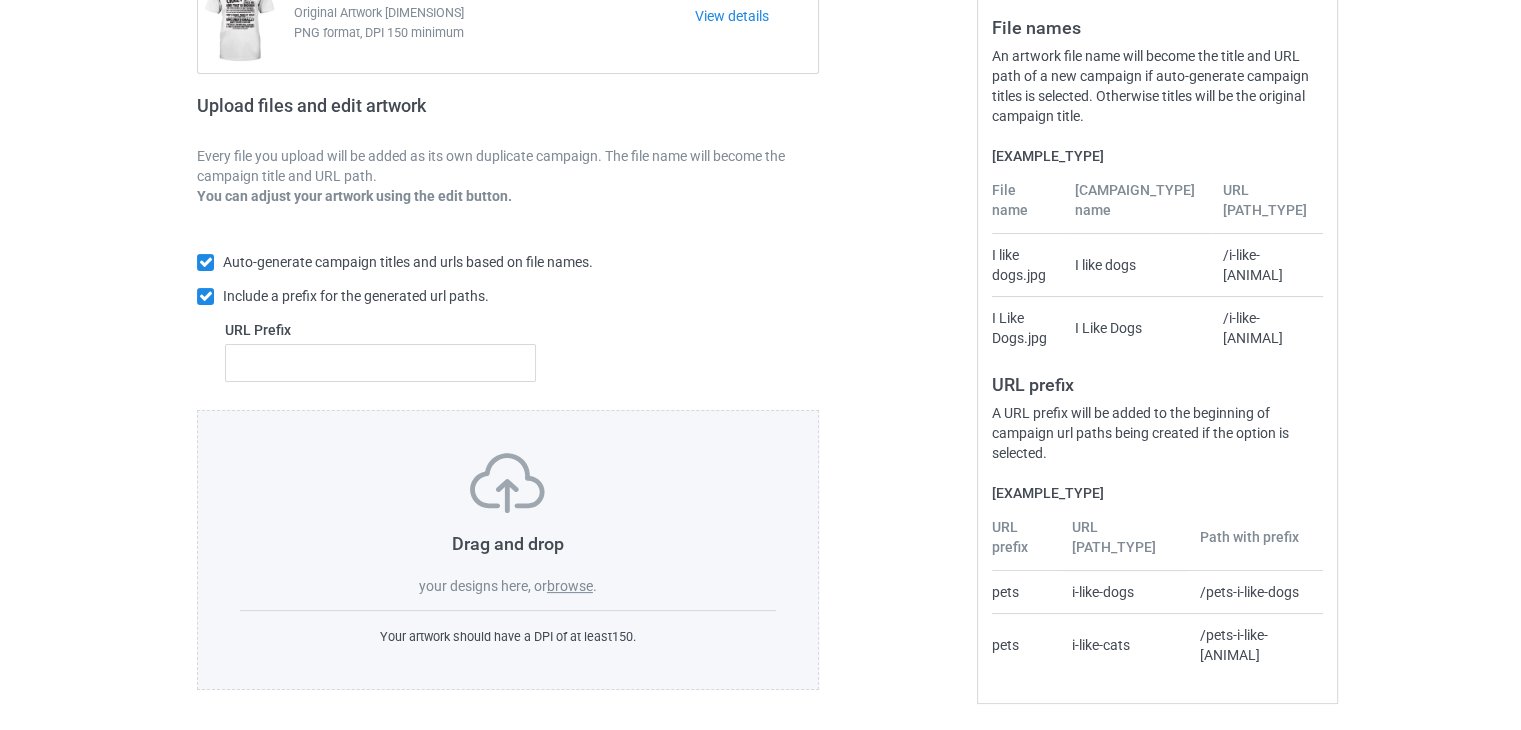 click on "browse" at bounding box center [570, 586] 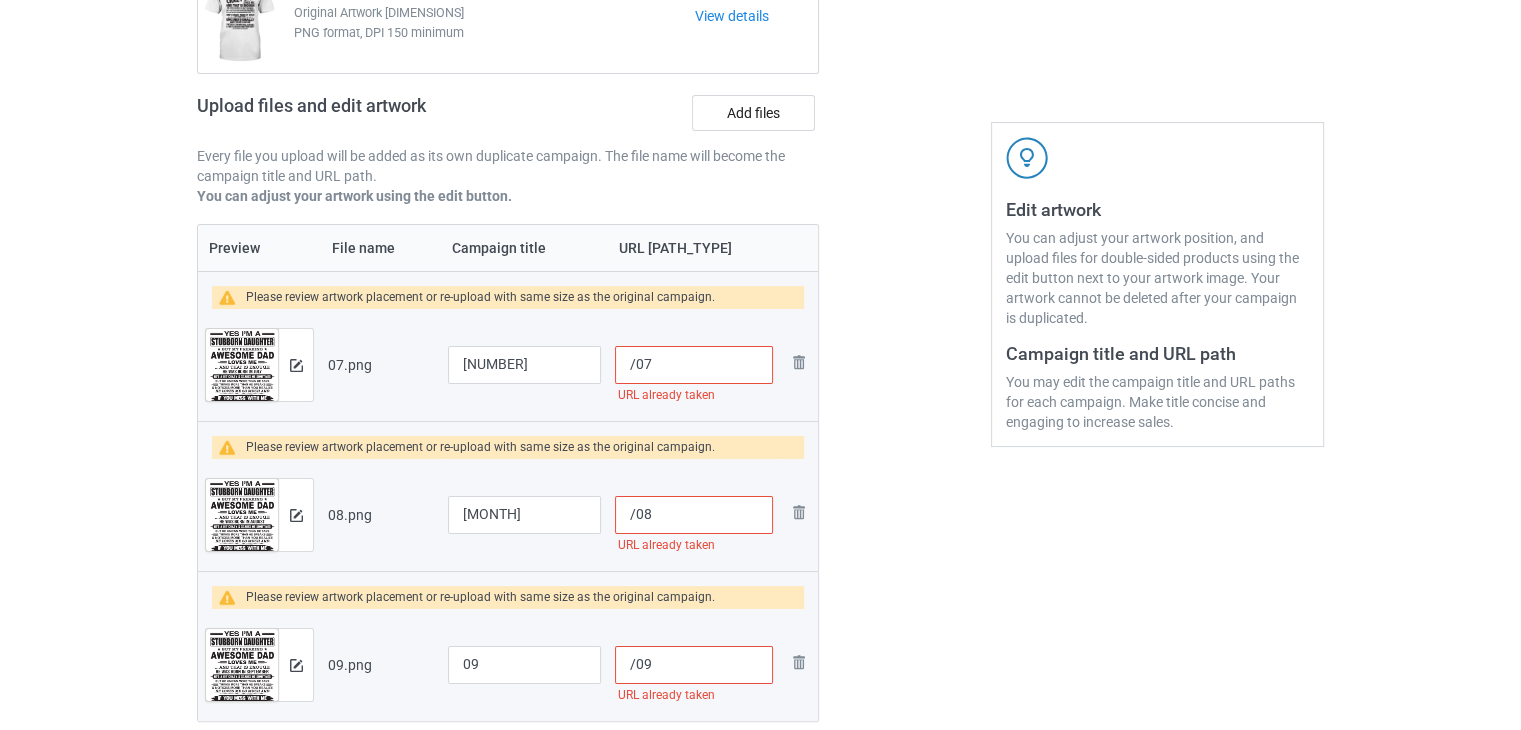 click on "/07" at bounding box center [694, 365] 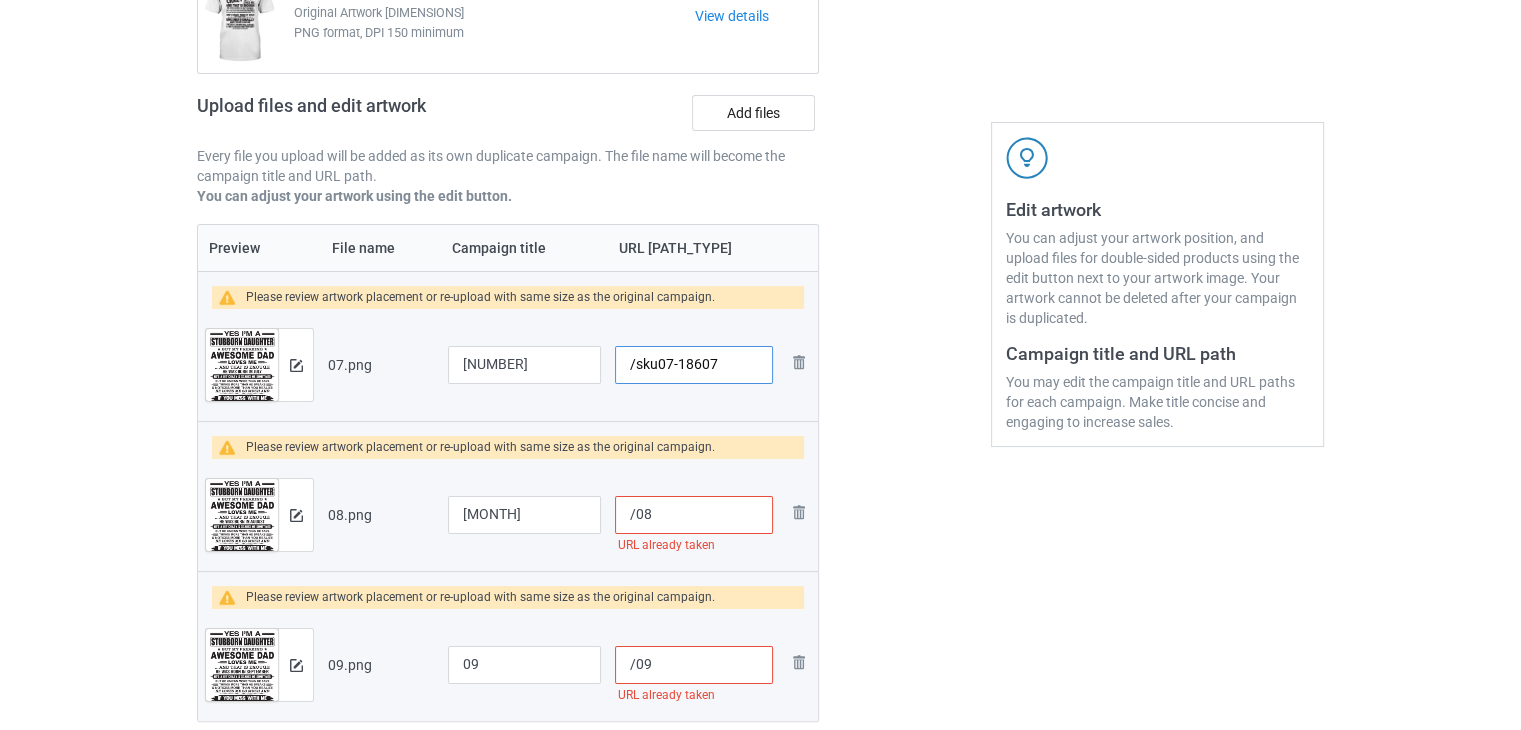 type on "/sku07-18607" 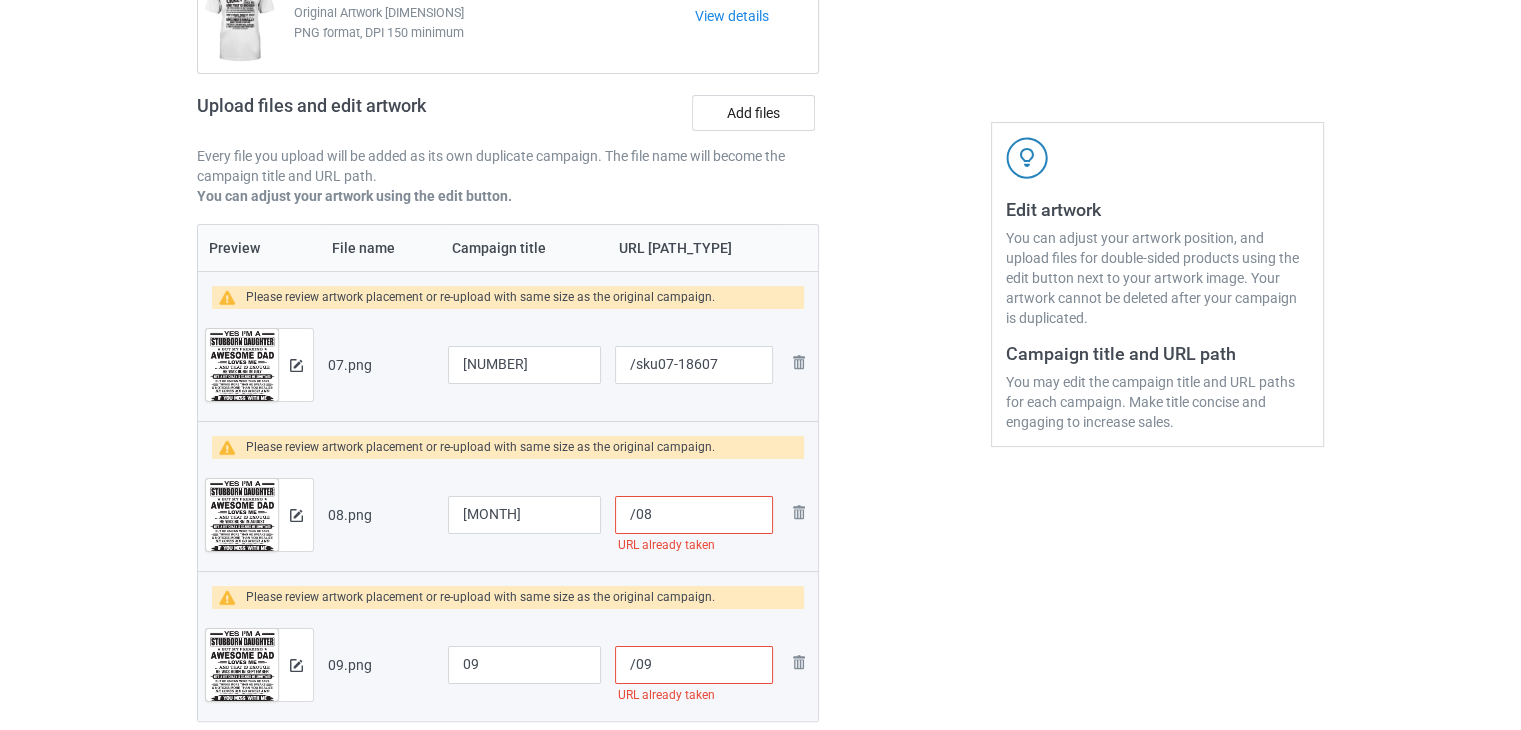 click on "/08" at bounding box center [694, 515] 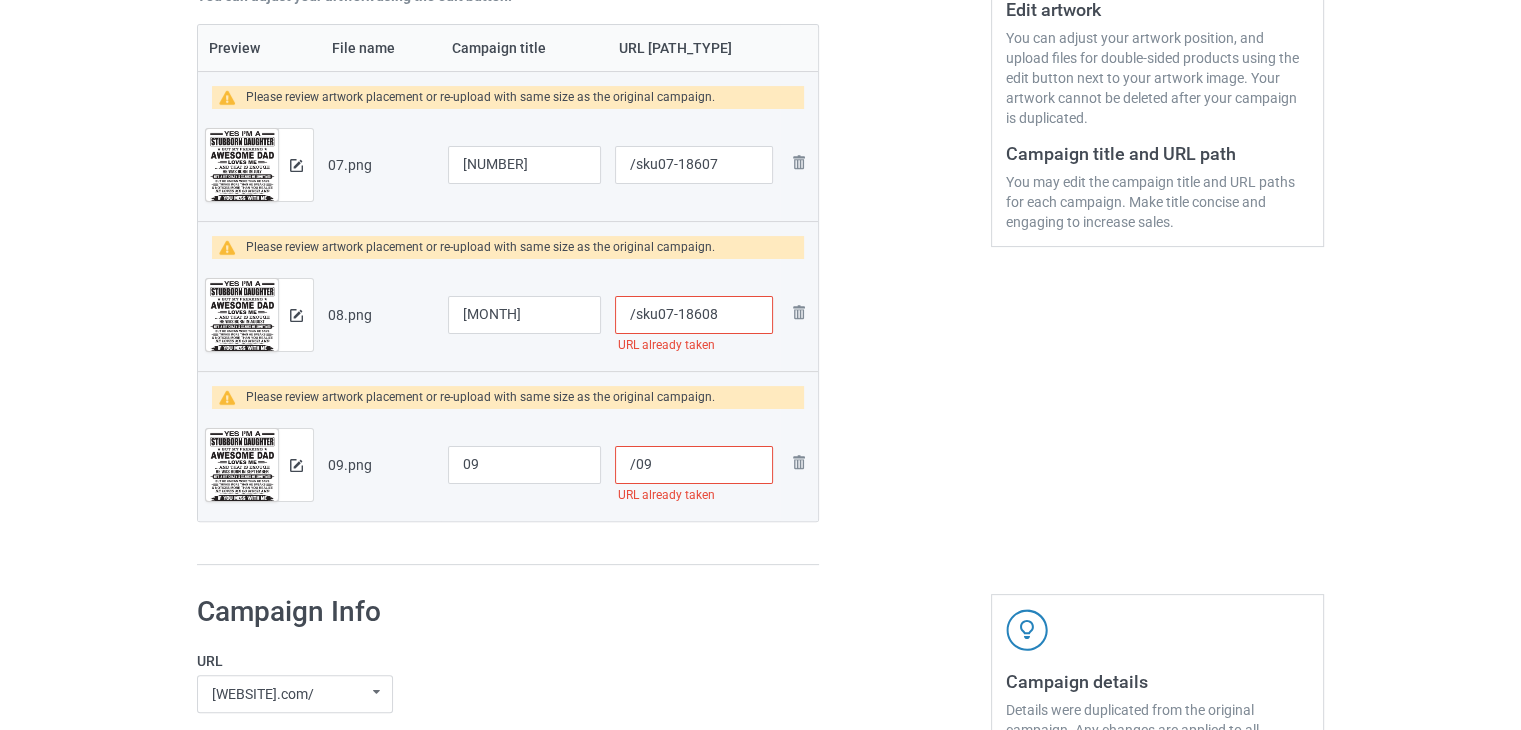 scroll, scrollTop: 542, scrollLeft: 0, axis: vertical 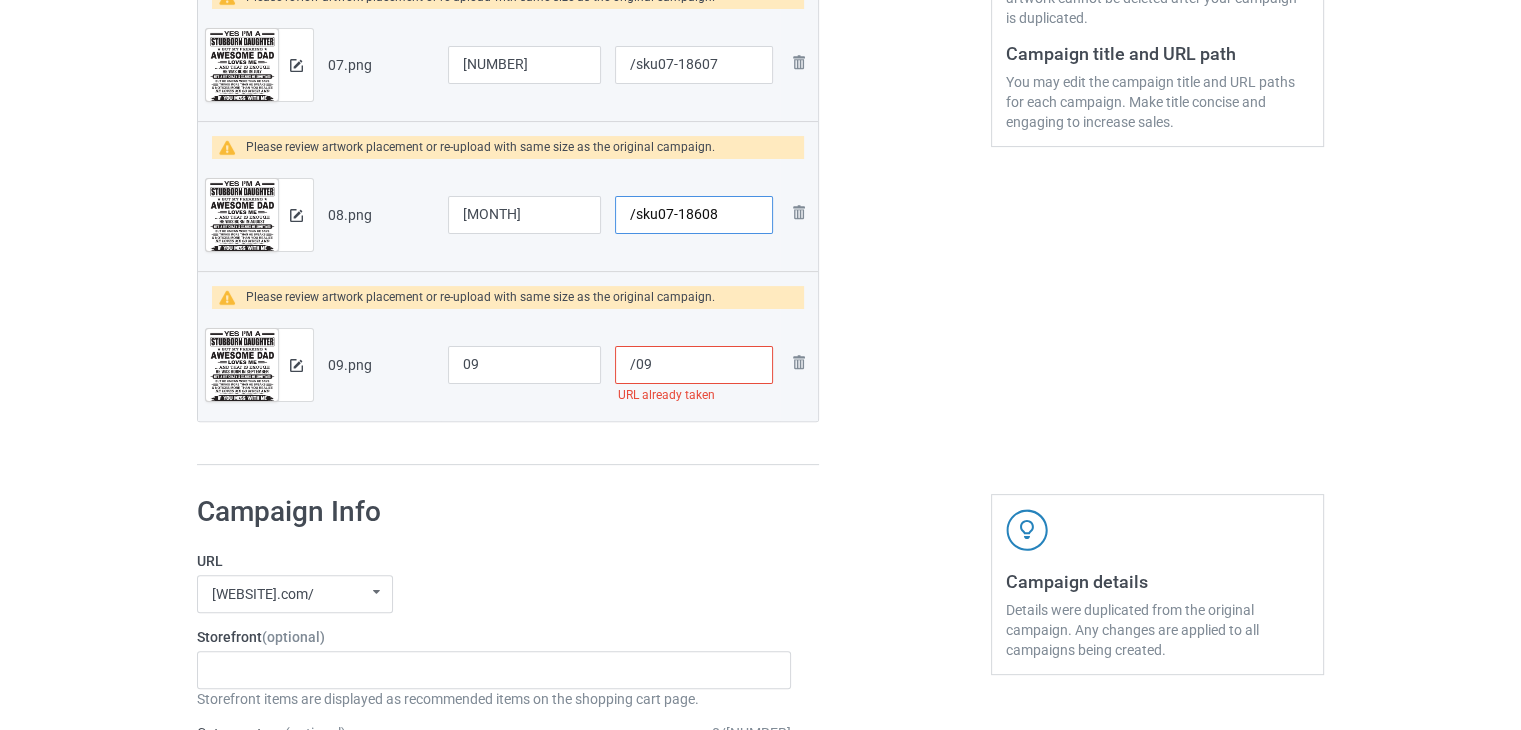 type on "/sku07-18608" 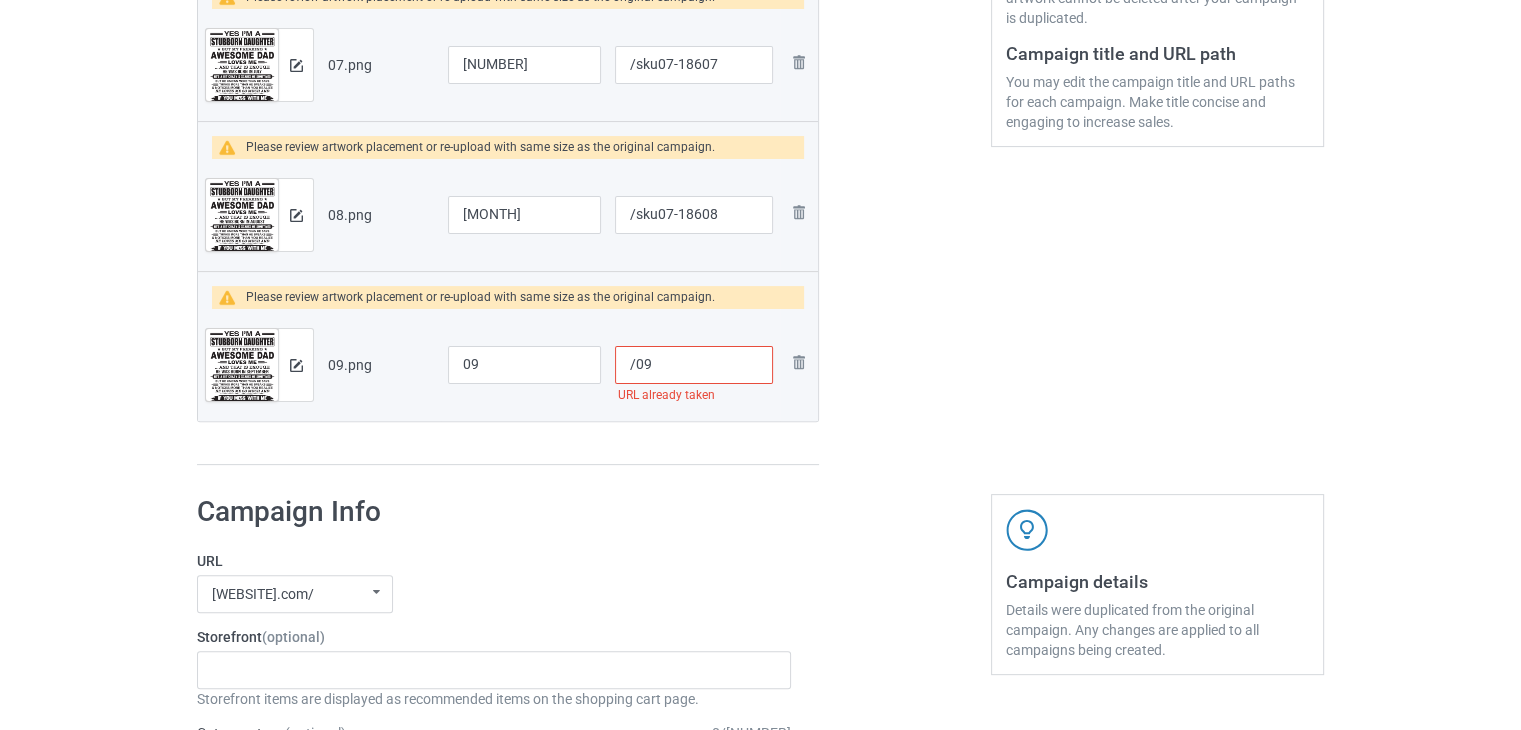 click on "/09" at bounding box center (694, 365) 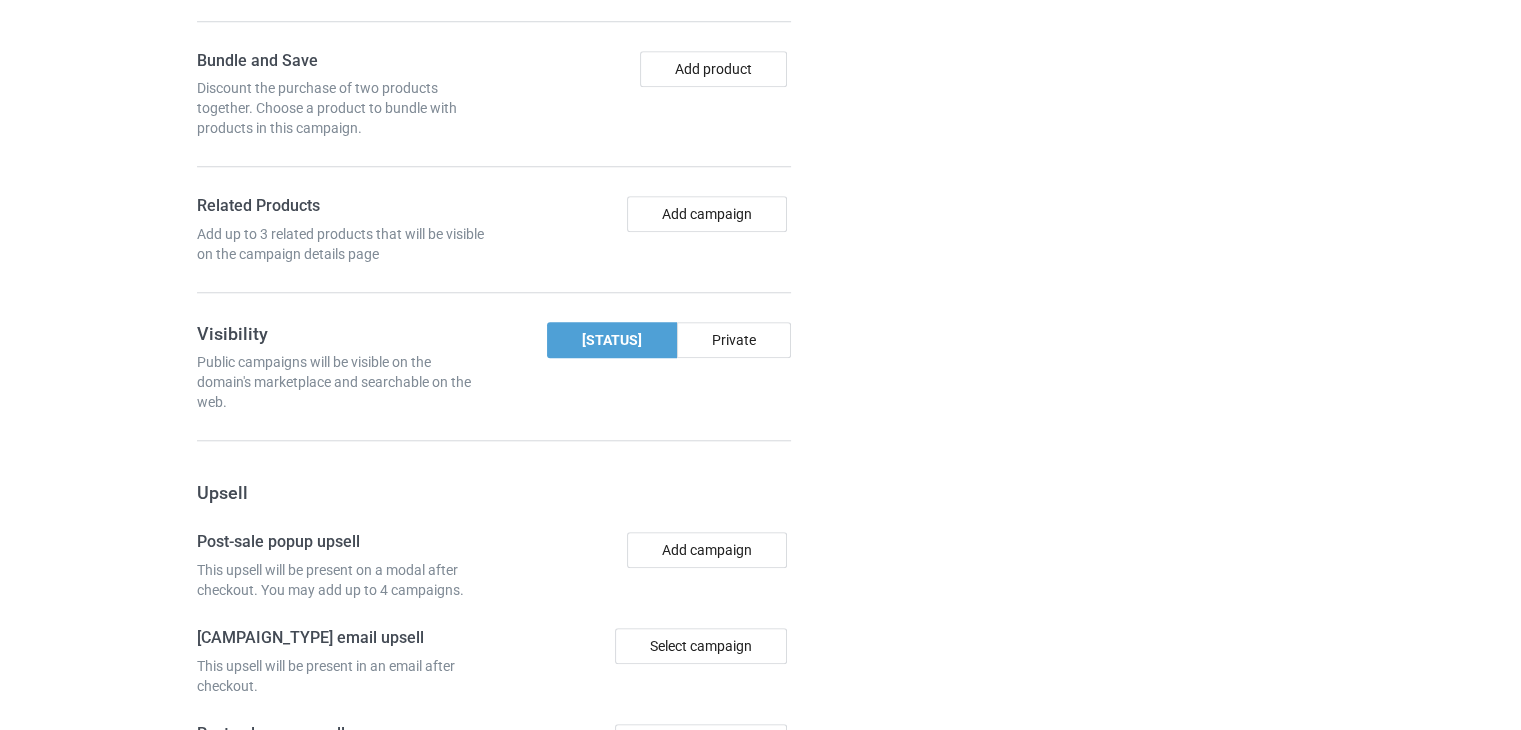 scroll, scrollTop: 2149, scrollLeft: 0, axis: vertical 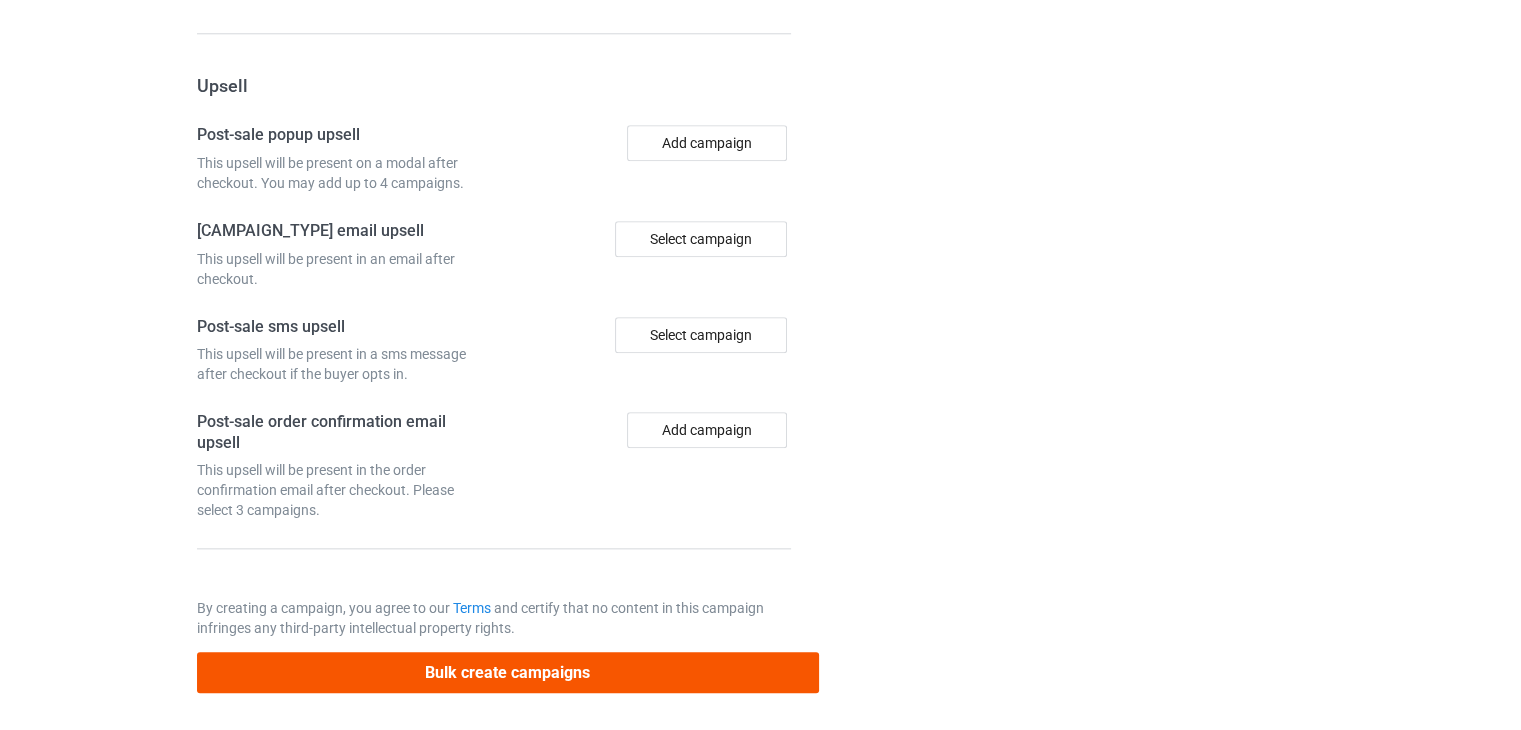 type on "/sku07-18609" 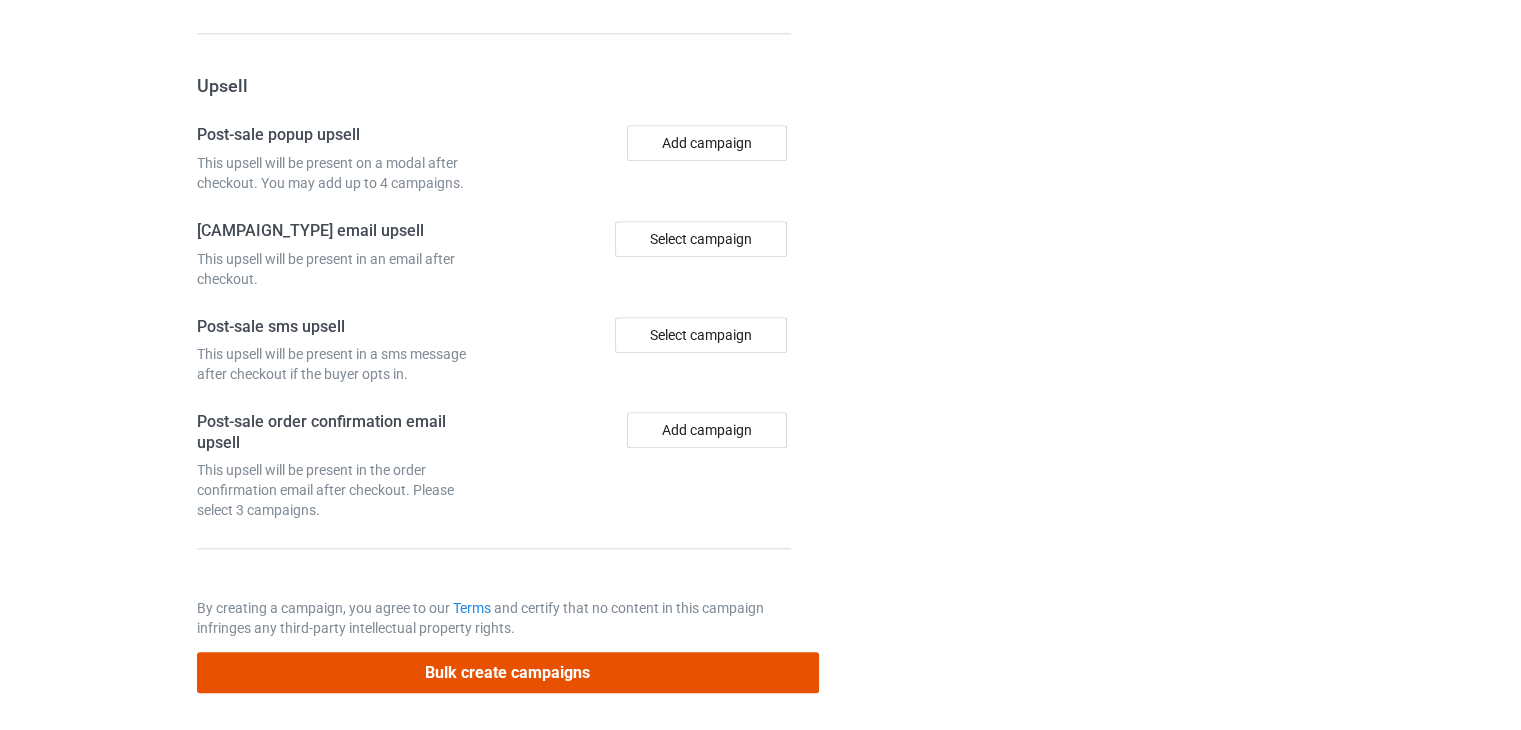 click on "Bulk create campaigns" at bounding box center [508, 672] 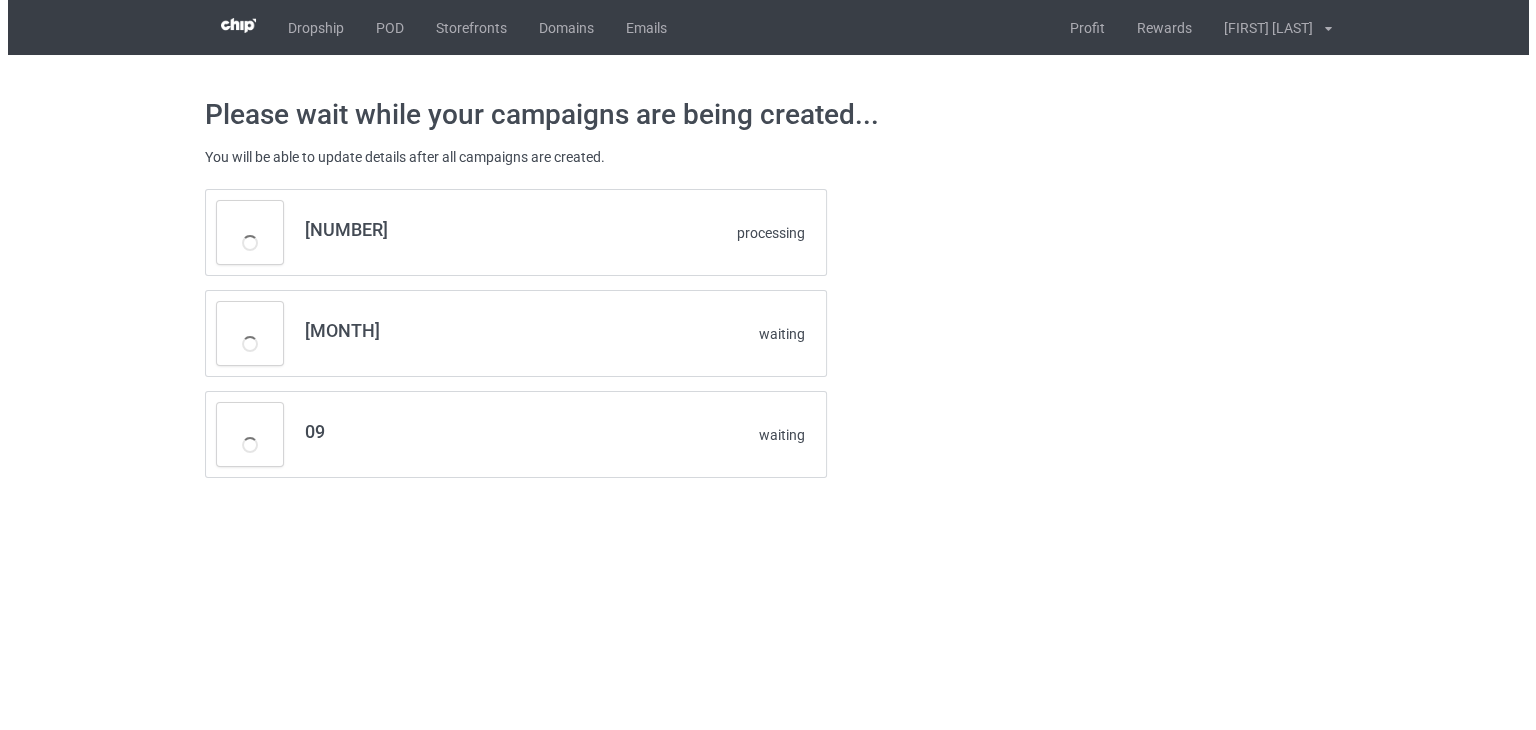 scroll, scrollTop: 0, scrollLeft: 0, axis: both 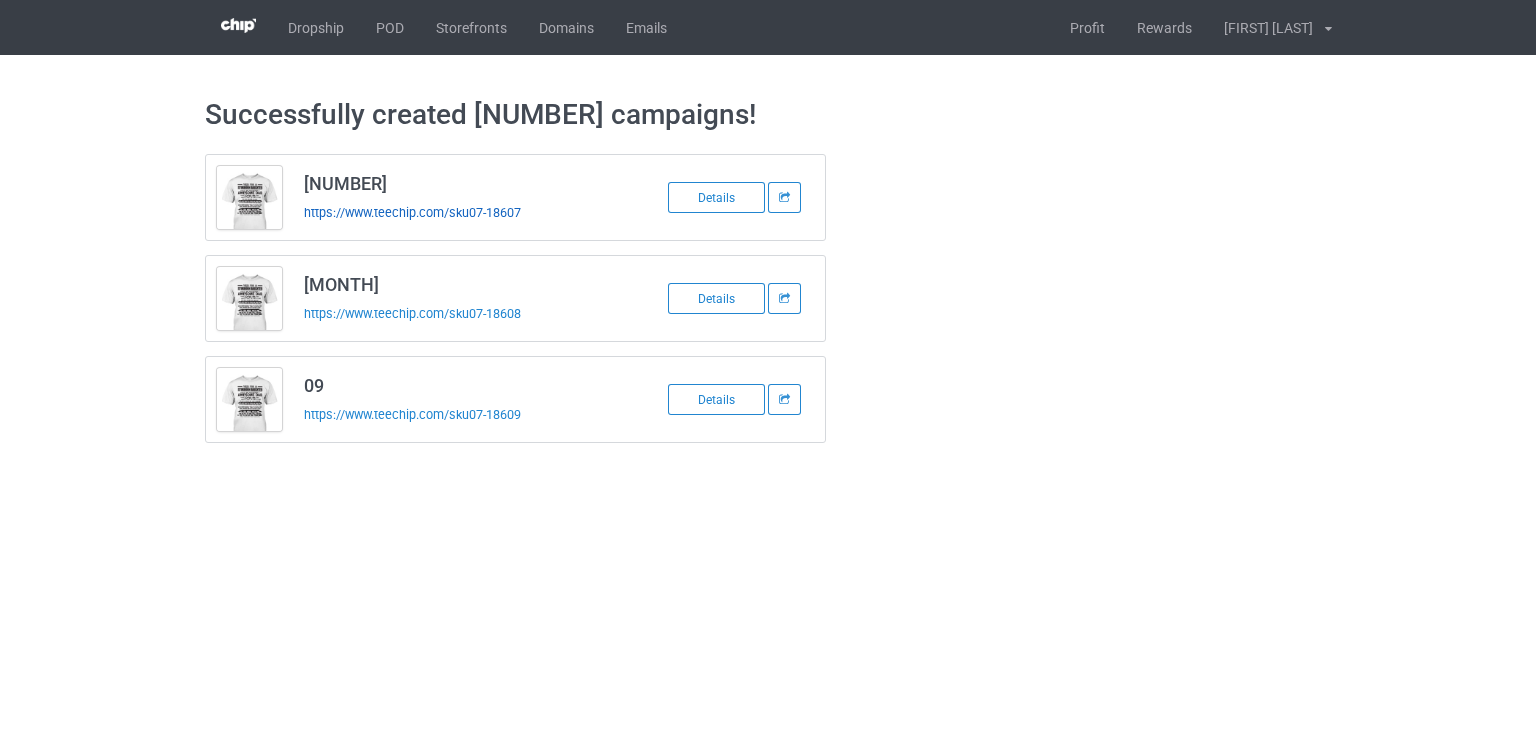 click on "https://www.teechip.com/sku07-18607" at bounding box center [444, 212] 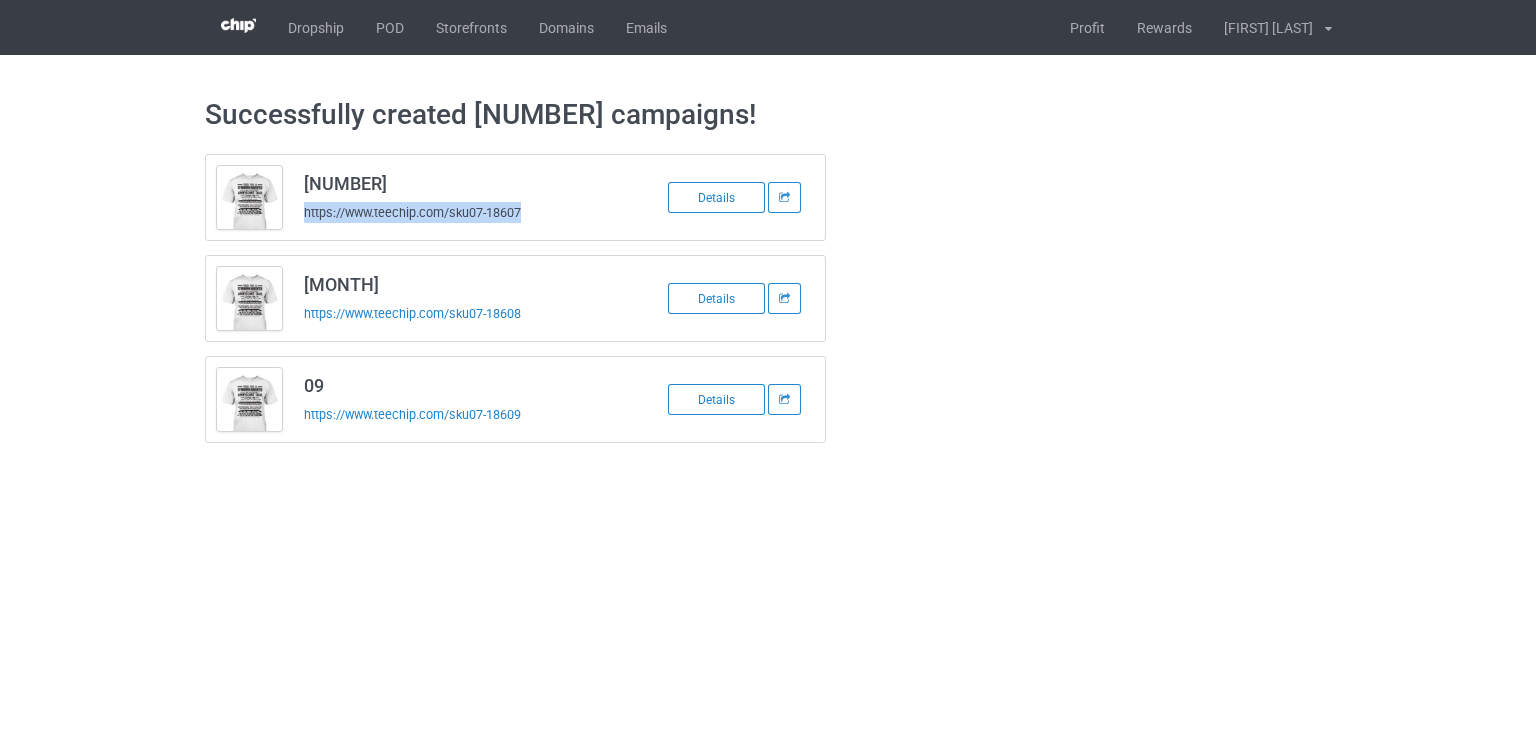 drag, startPoint x: 537, startPoint y: 209, endPoint x: 299, endPoint y: 213, distance: 238.03362 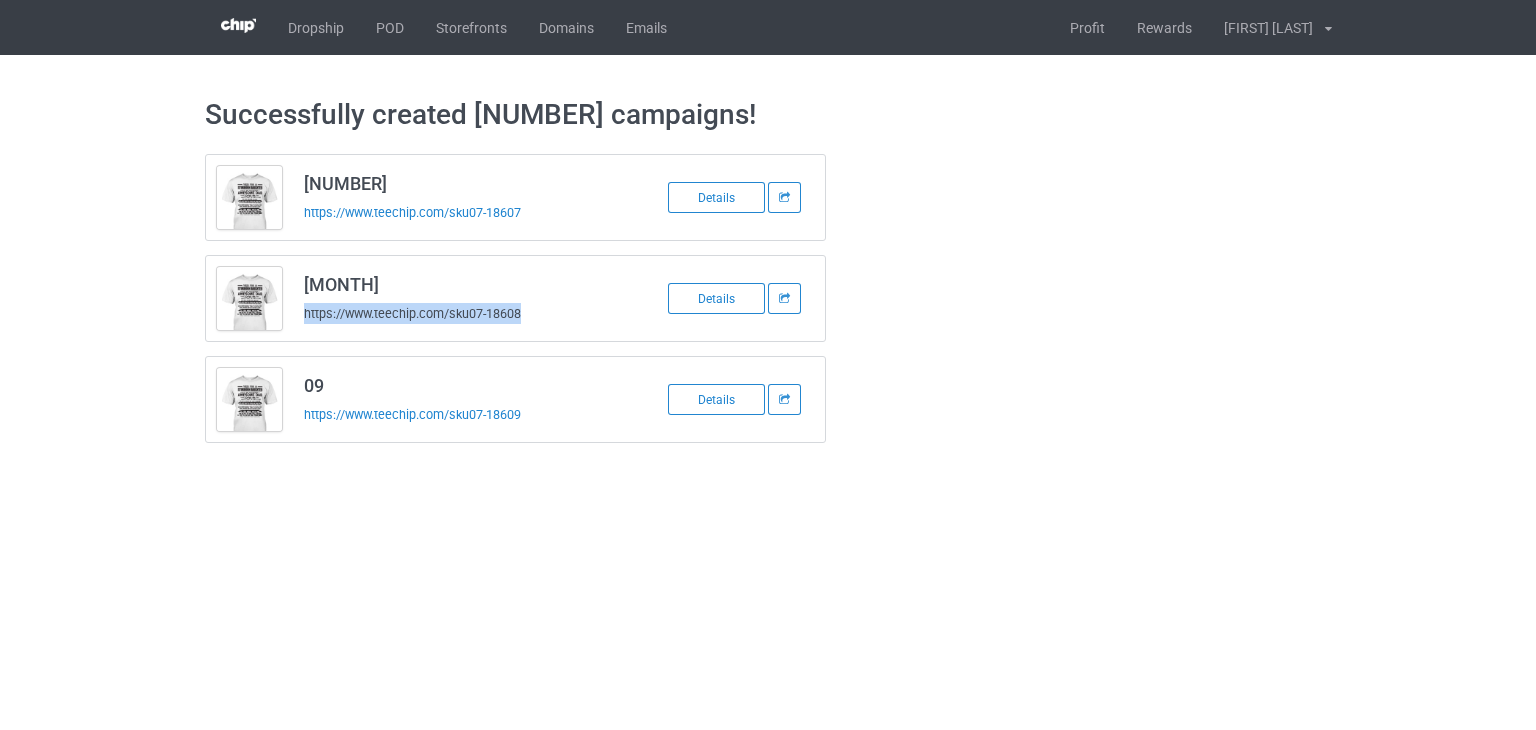 drag, startPoint x: 537, startPoint y: 309, endPoint x: 293, endPoint y: 317, distance: 244.13112 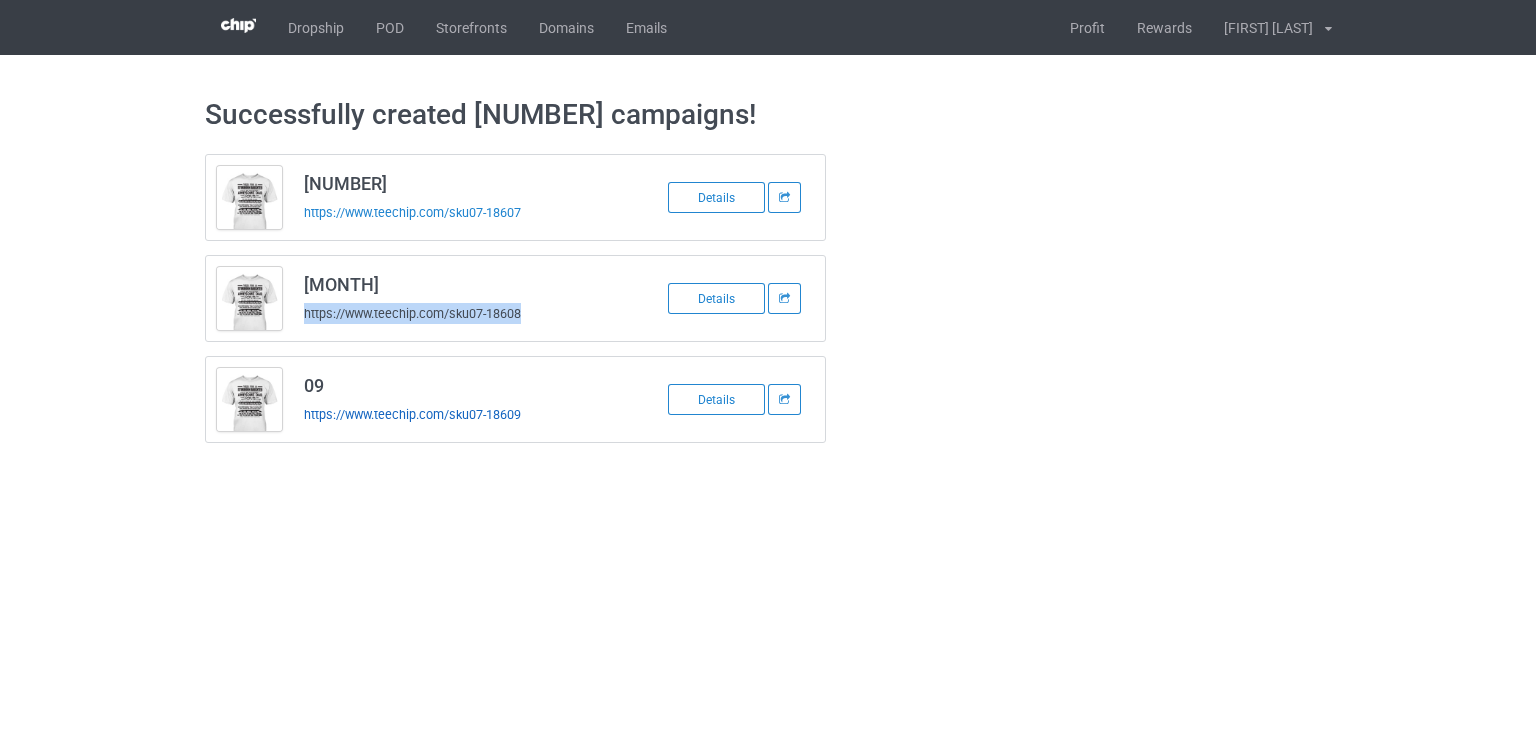 click on "https://www.teechip.com/sku07-18609" at bounding box center (412, 414) 